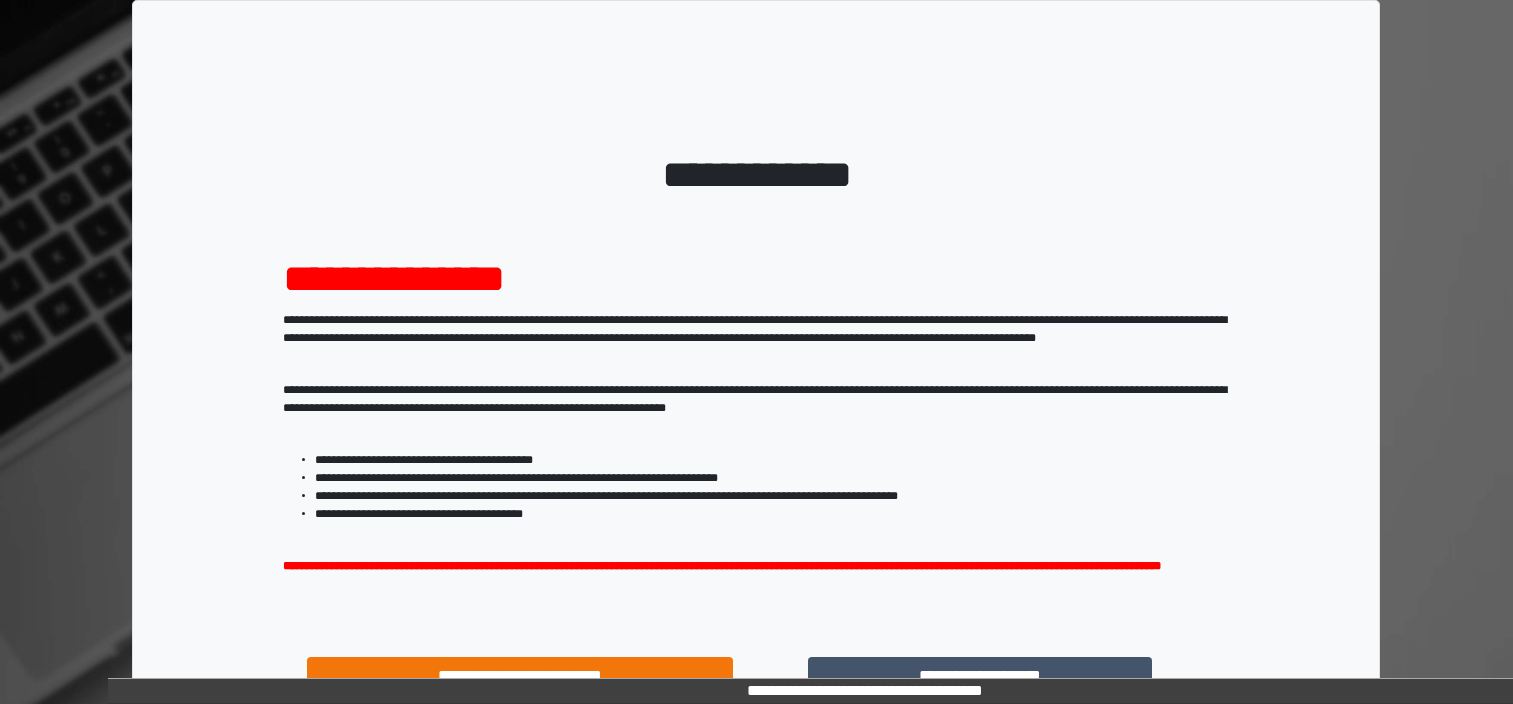 scroll, scrollTop: 205, scrollLeft: 0, axis: vertical 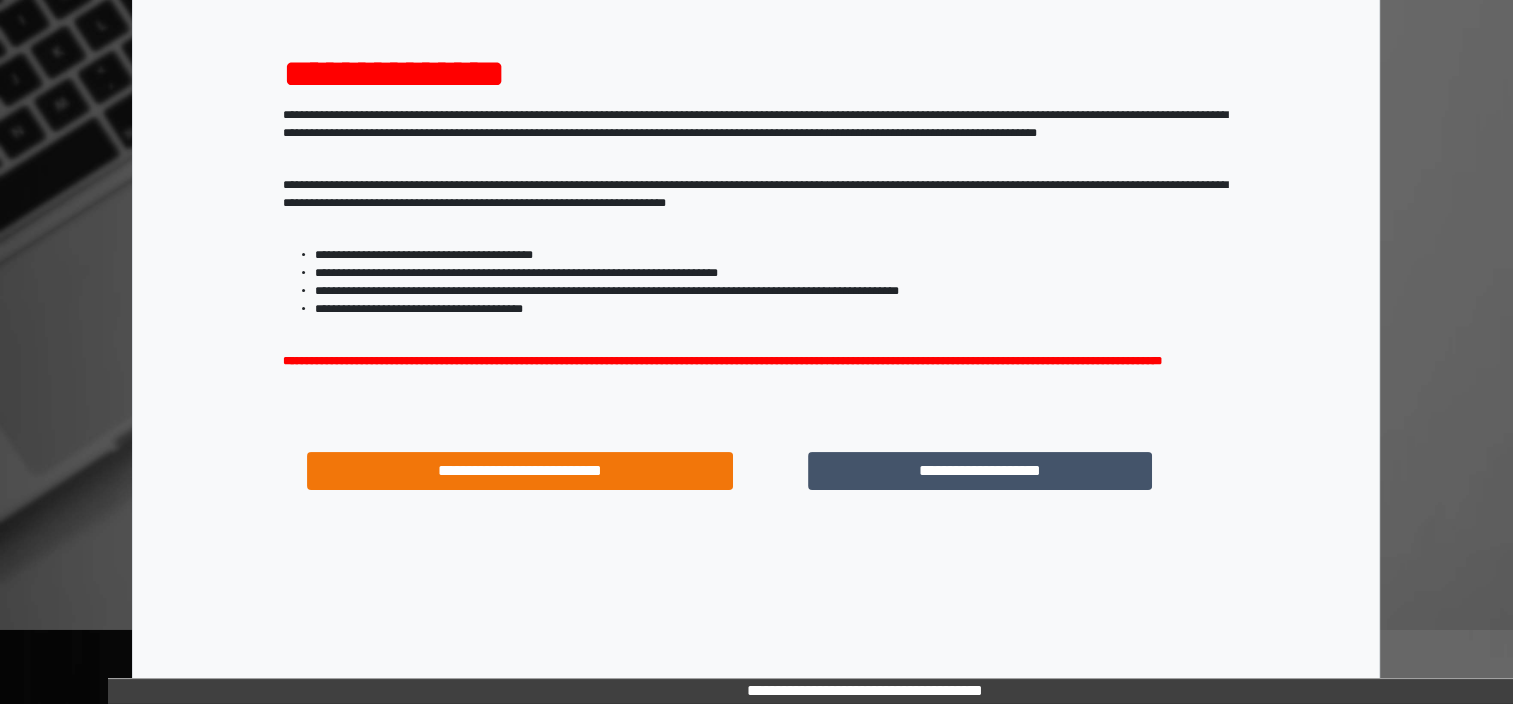 click on "**********" at bounding box center (980, 471) 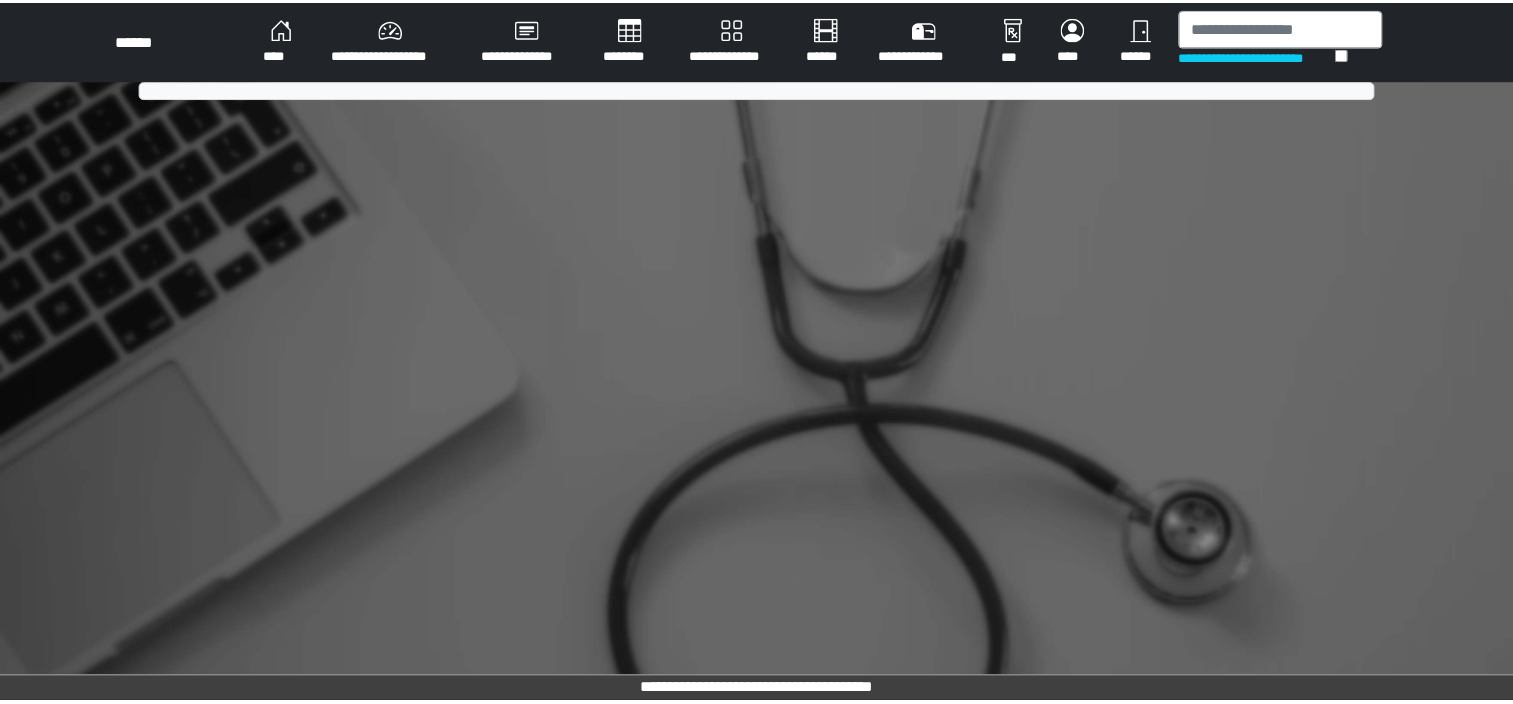 scroll, scrollTop: 0, scrollLeft: 0, axis: both 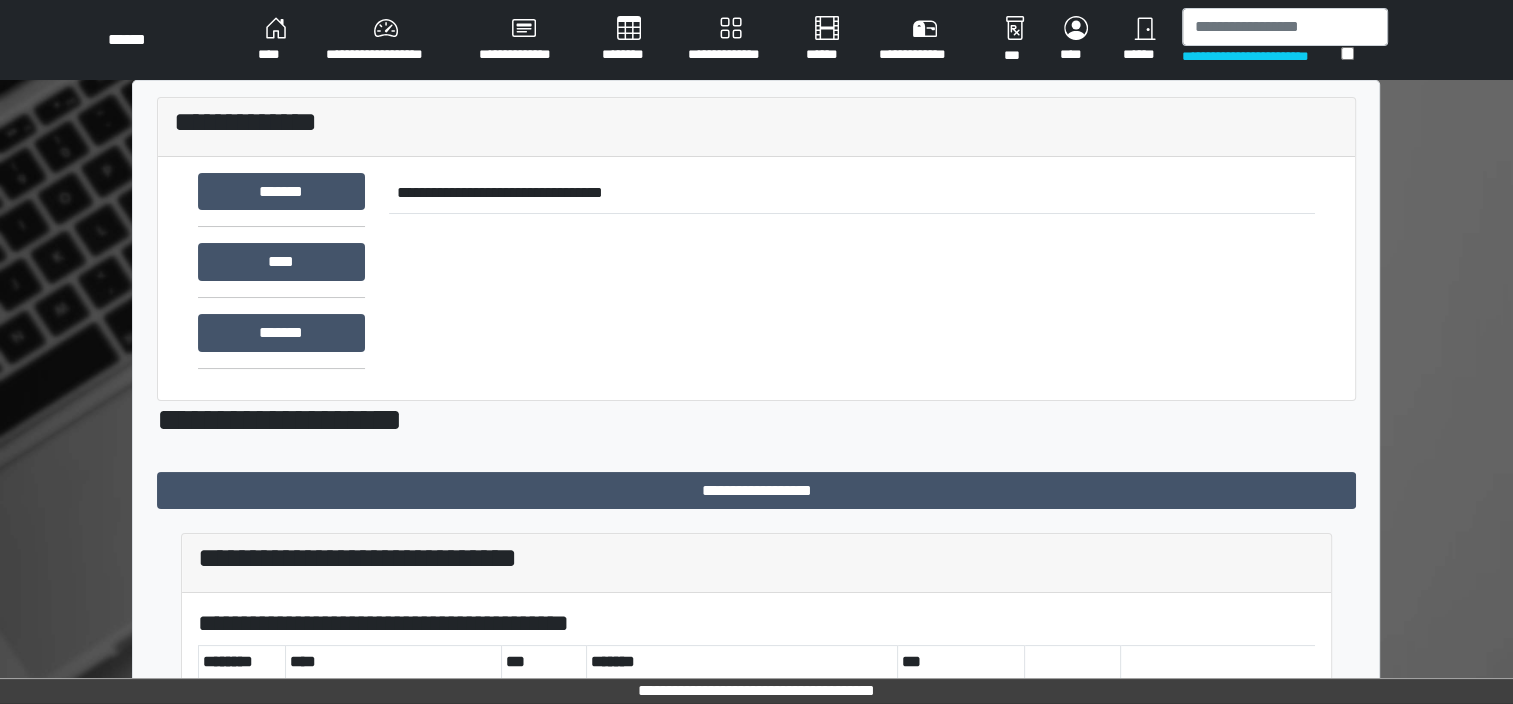 click on "********" at bounding box center (629, 40) 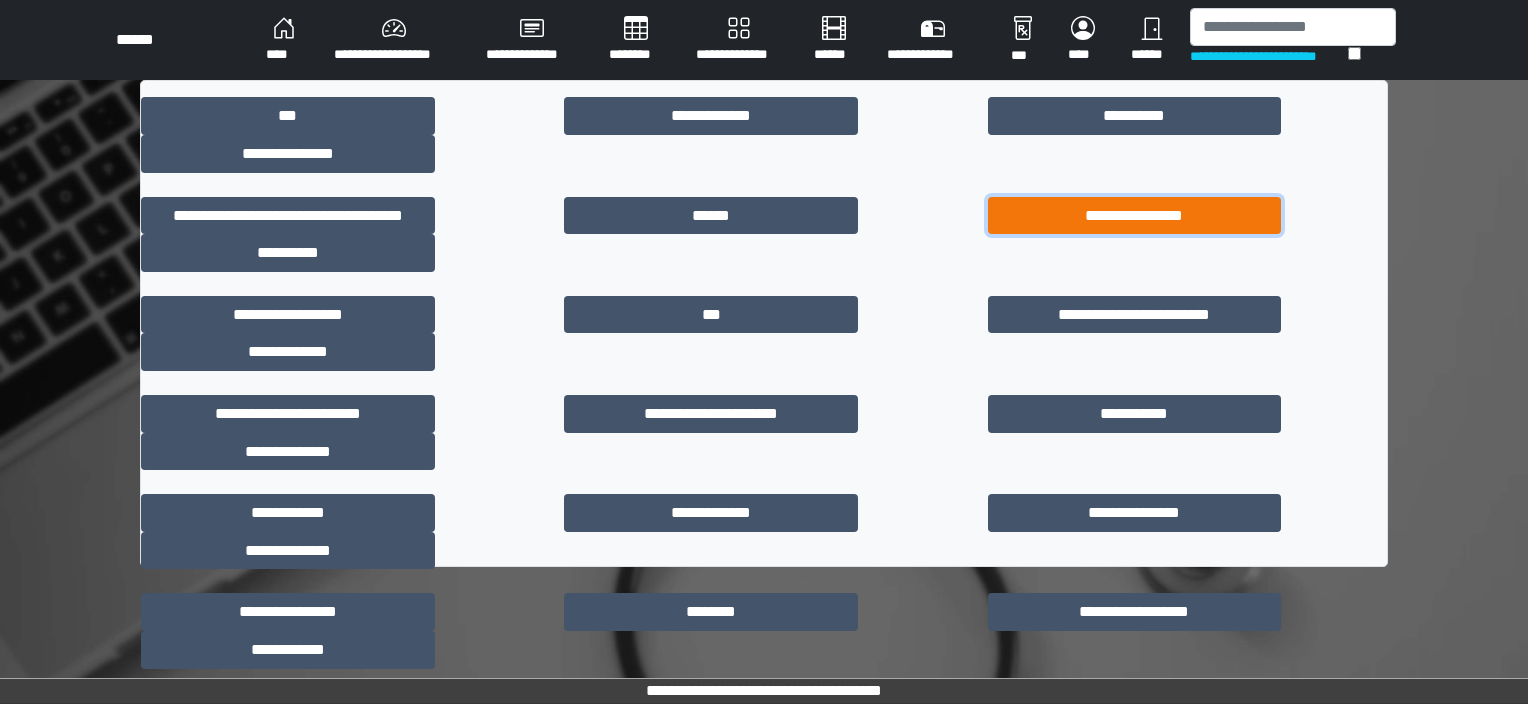 click on "**********" at bounding box center [1135, 216] 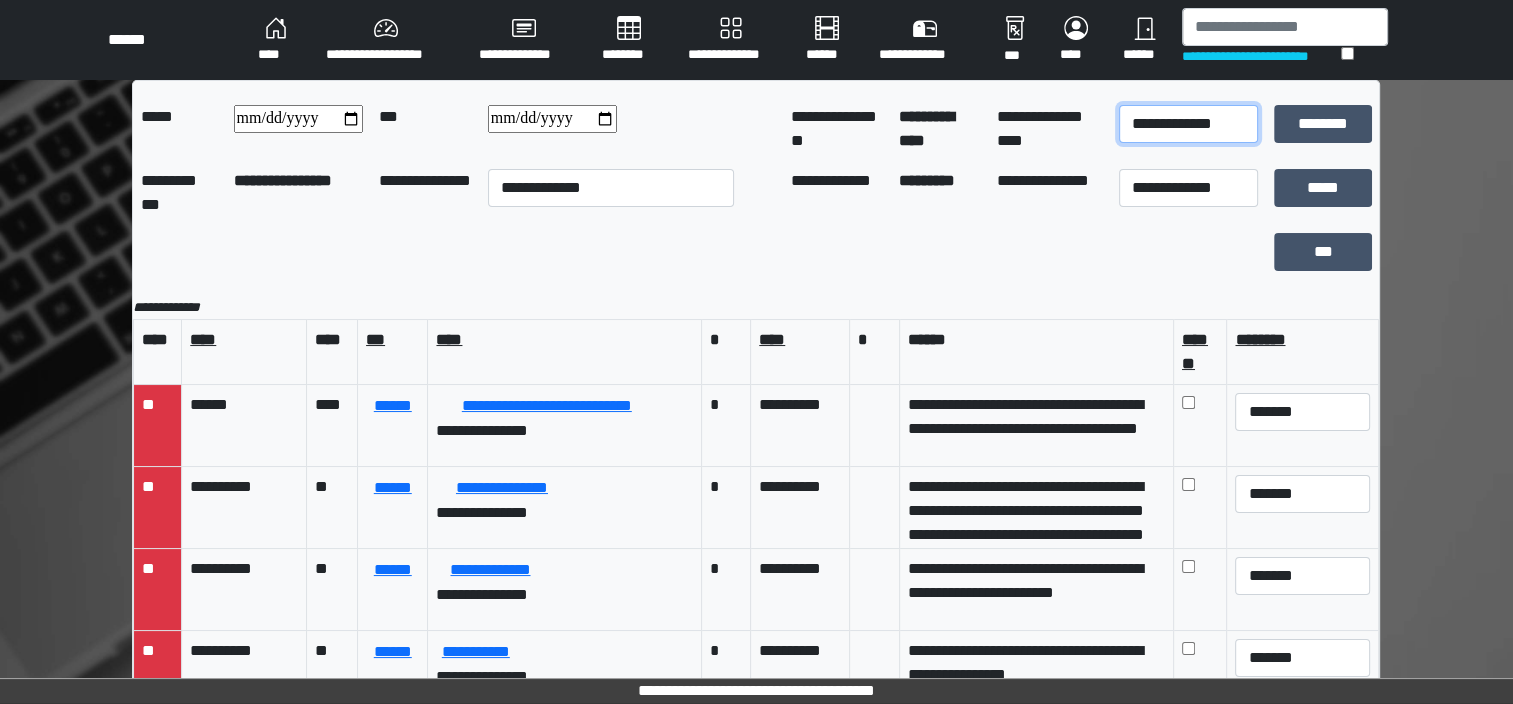 click on "**********" at bounding box center [1188, 124] 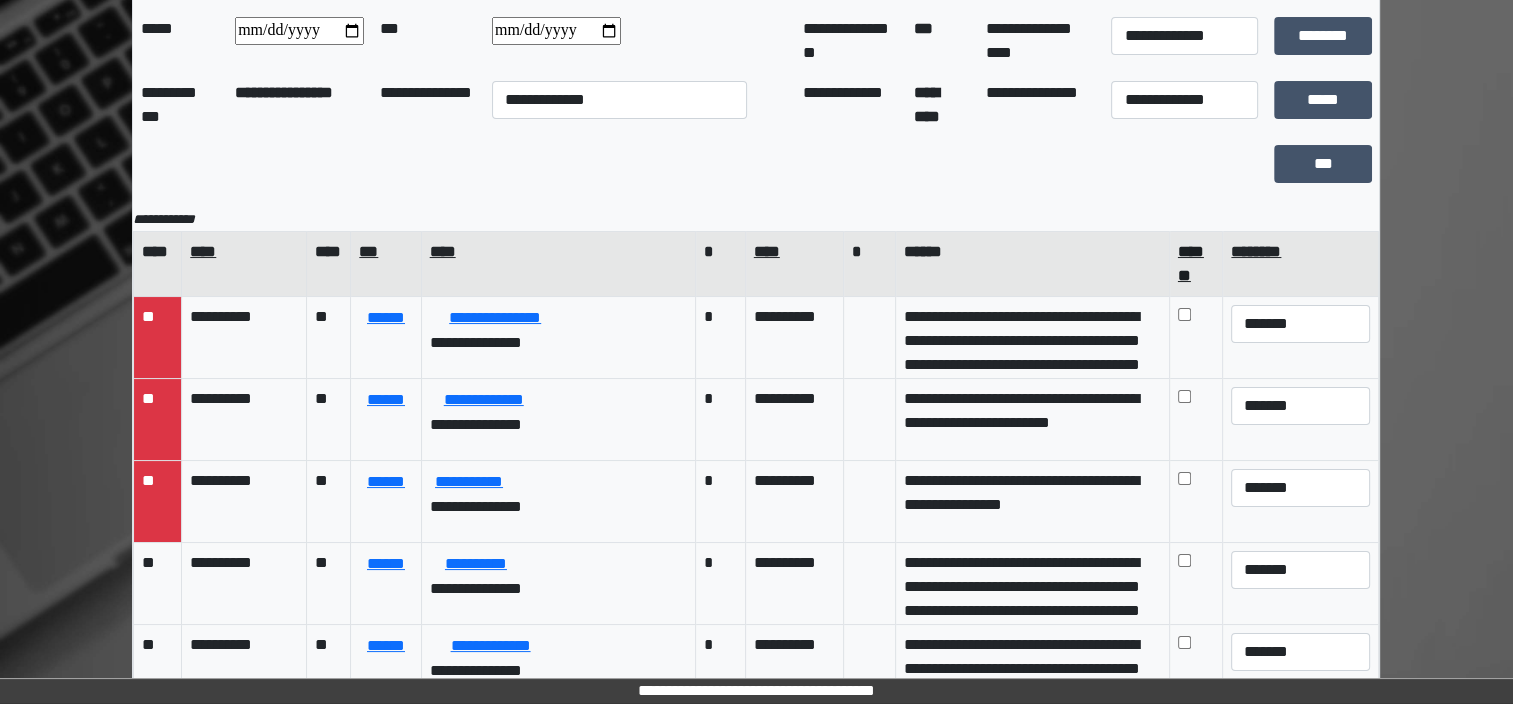 scroll, scrollTop: 208, scrollLeft: 0, axis: vertical 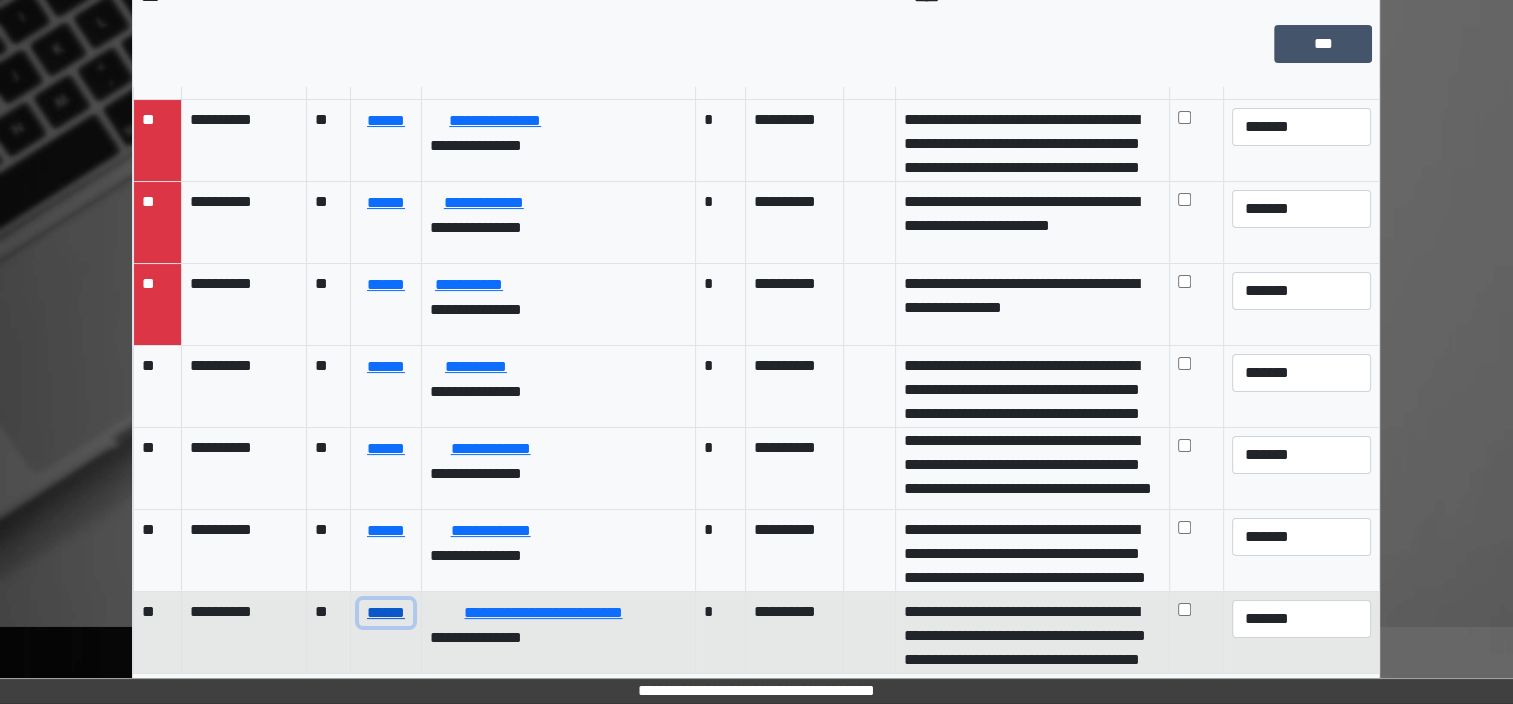 click on "******" at bounding box center (385, 613) 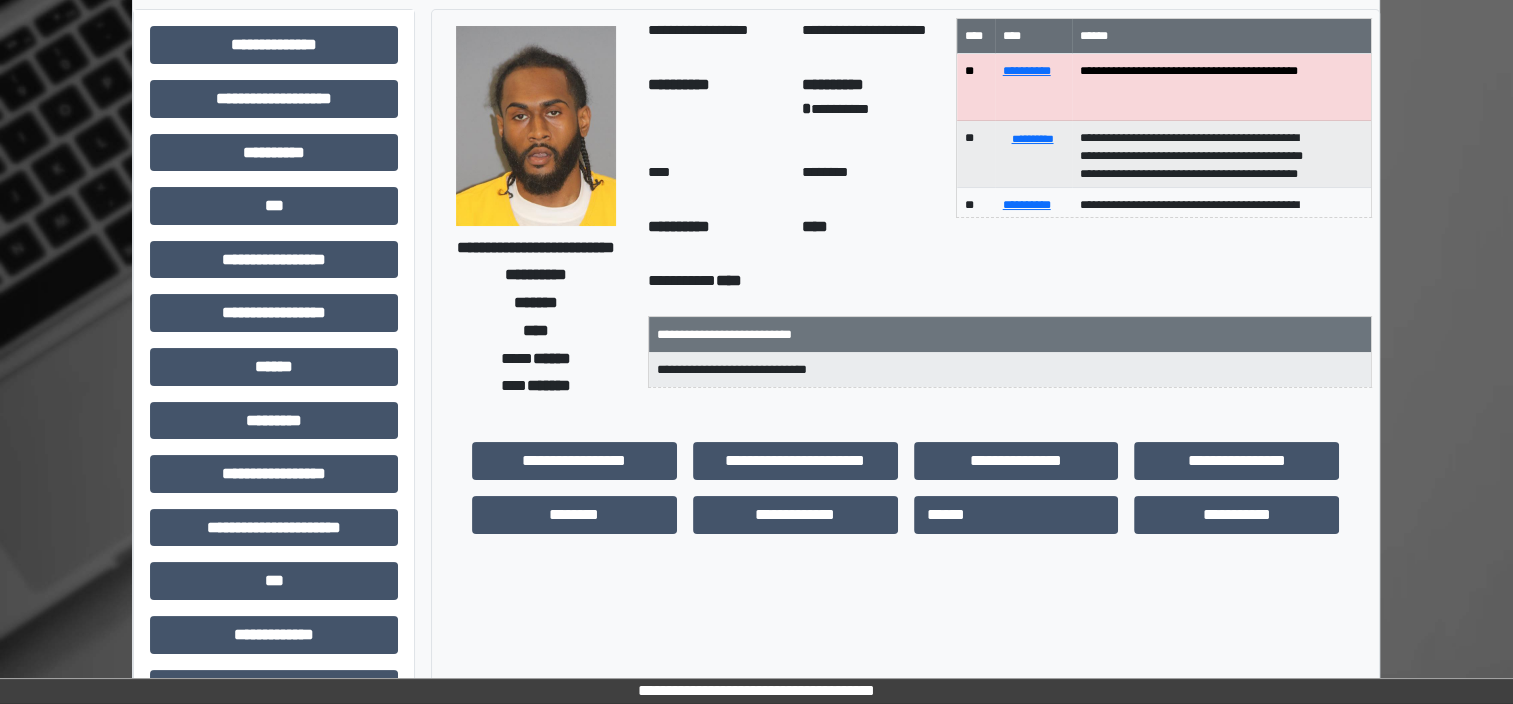 scroll, scrollTop: 0, scrollLeft: 0, axis: both 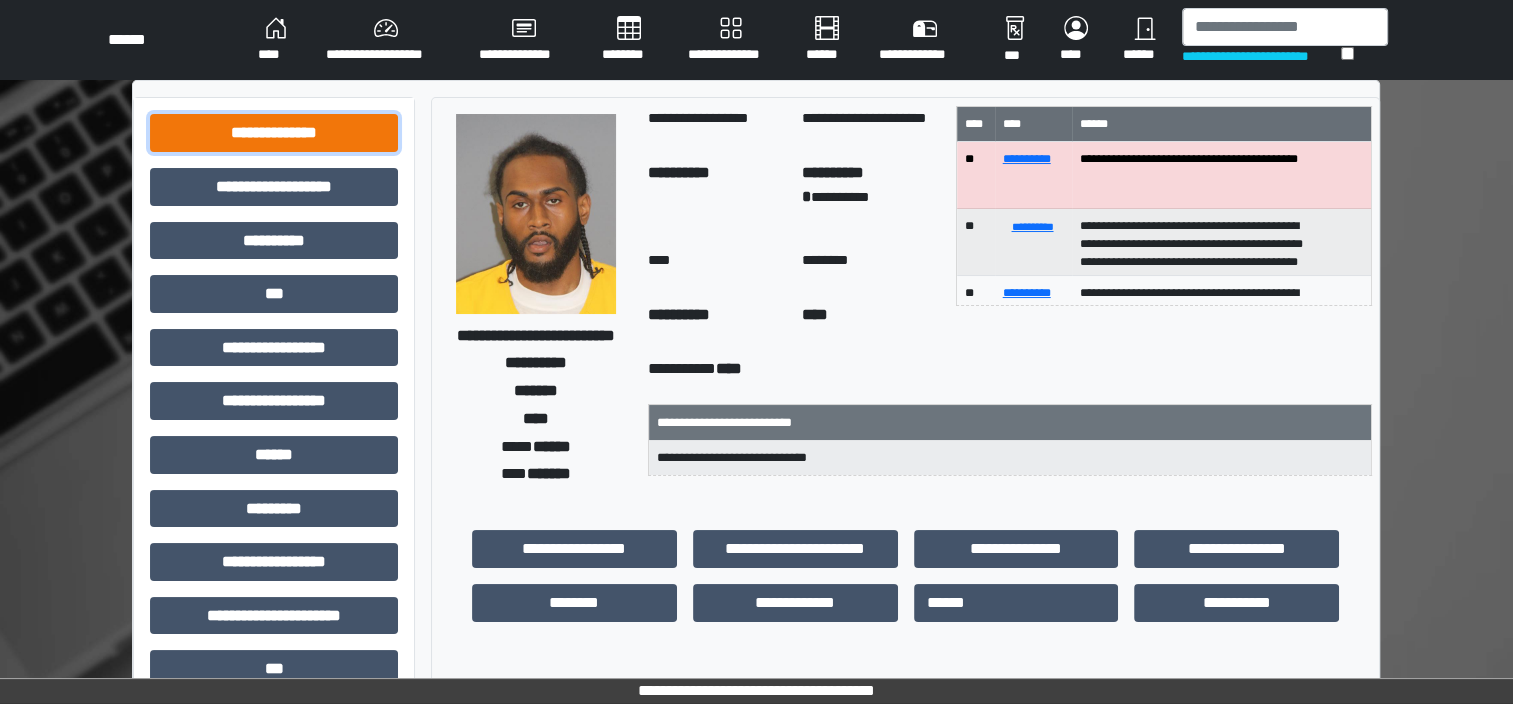 click on "**********" at bounding box center [274, 133] 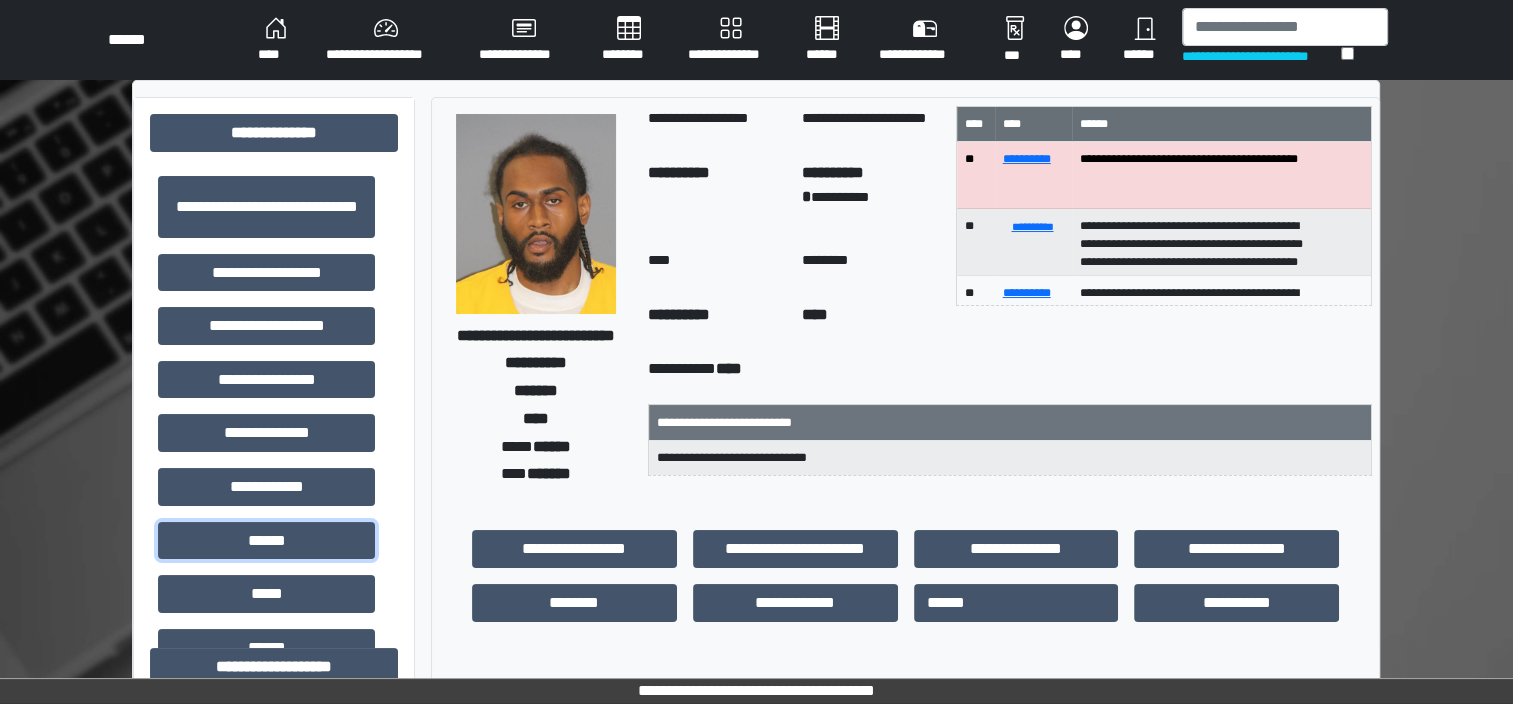 drag, startPoint x: 304, startPoint y: 544, endPoint x: 442, endPoint y: 456, distance: 163.6704 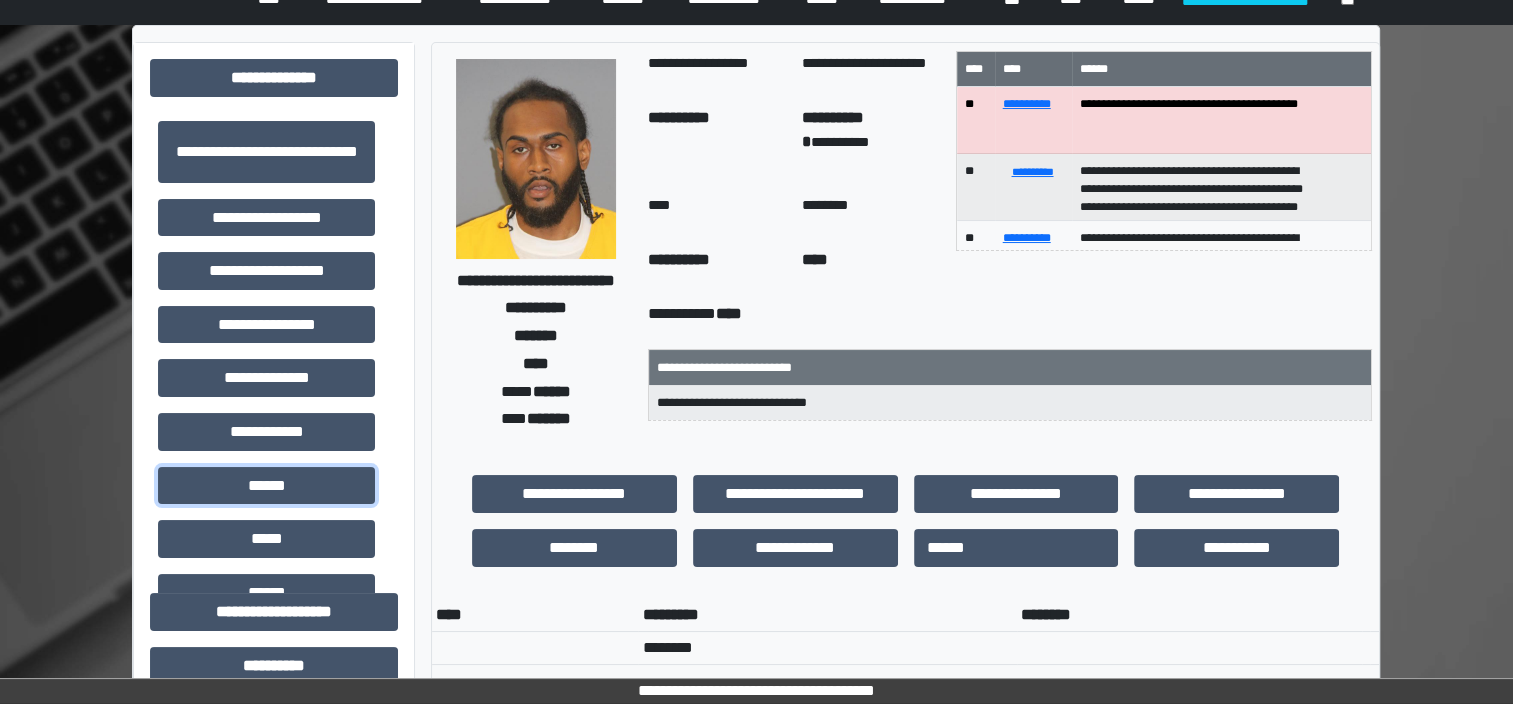 scroll, scrollTop: 0, scrollLeft: 0, axis: both 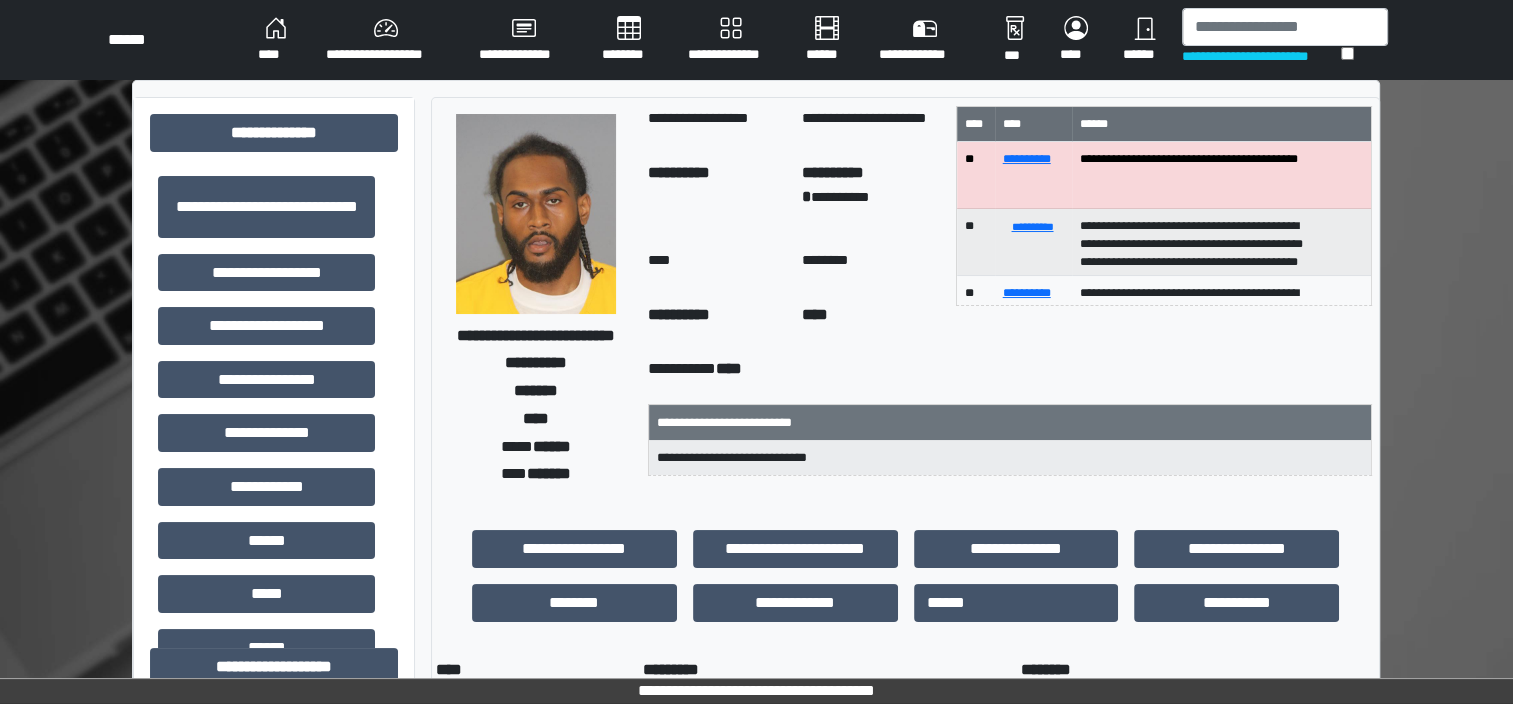 click on "********" at bounding box center (629, 40) 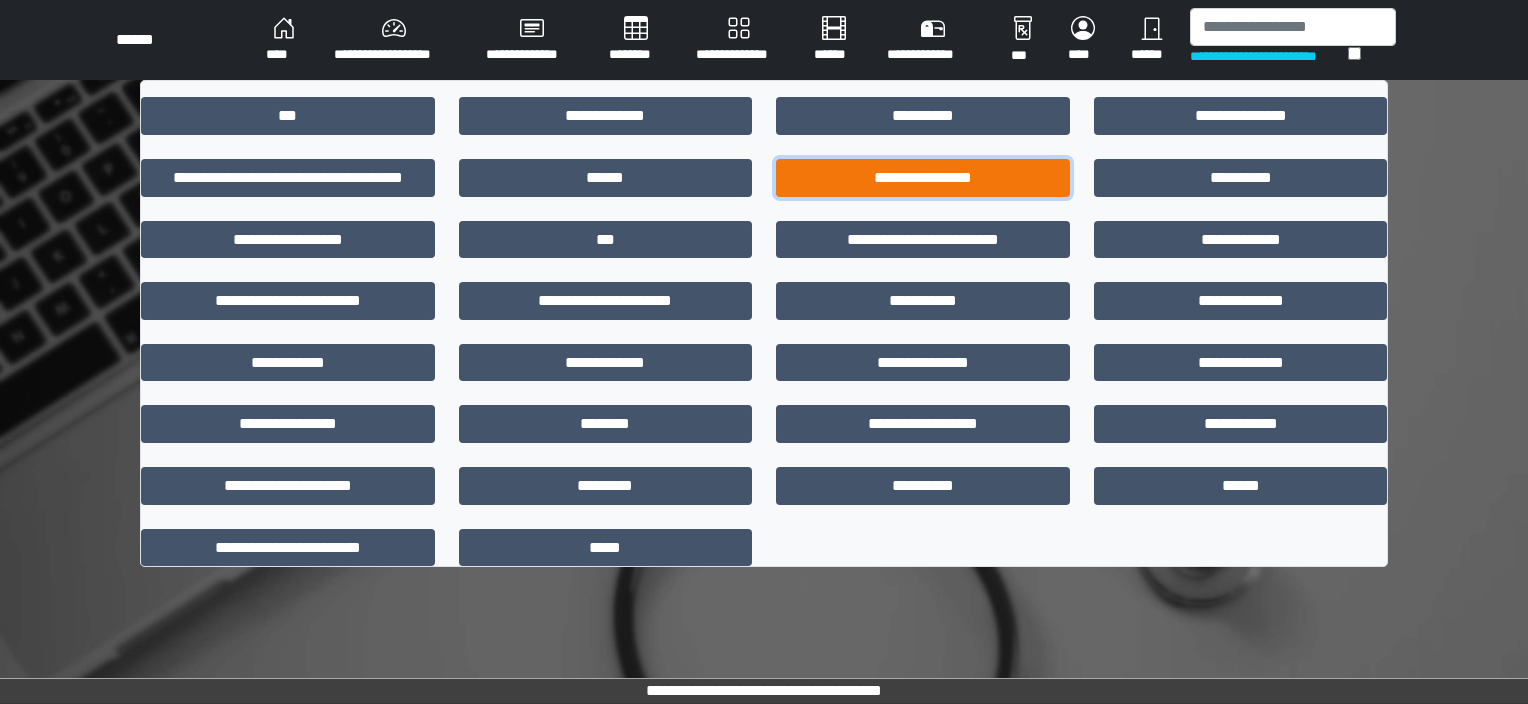 click on "**********" at bounding box center (923, 178) 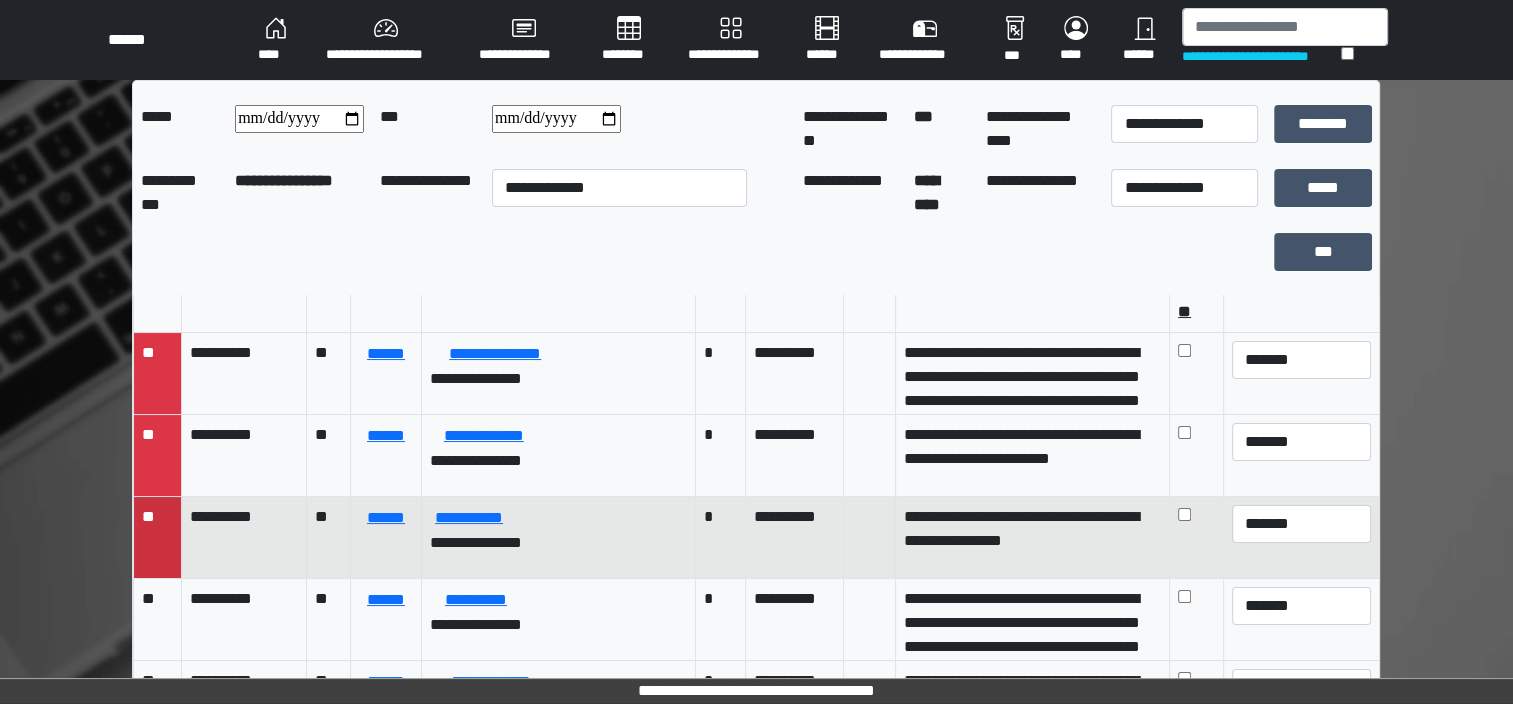 scroll, scrollTop: 77, scrollLeft: 0, axis: vertical 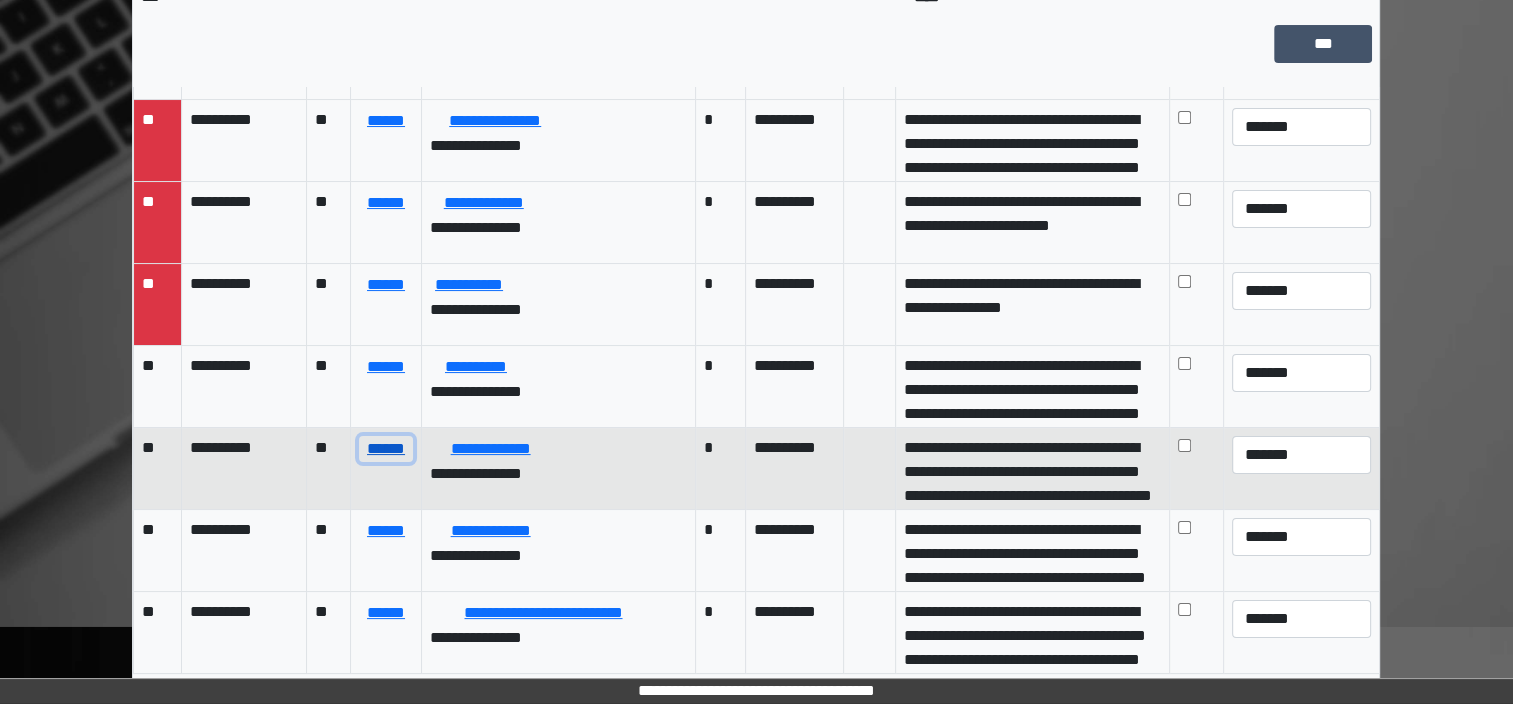 click on "******" at bounding box center (385, 449) 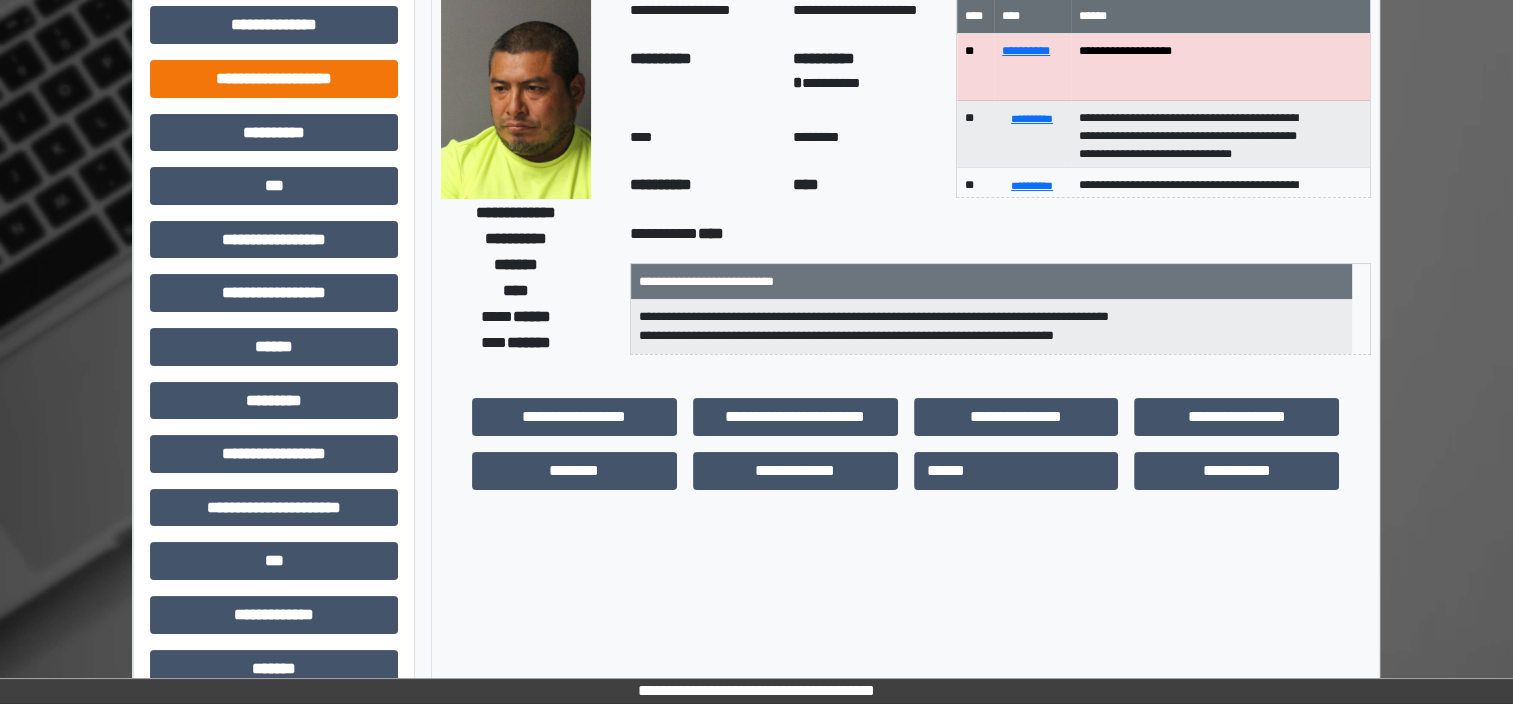 scroll, scrollTop: 8, scrollLeft: 0, axis: vertical 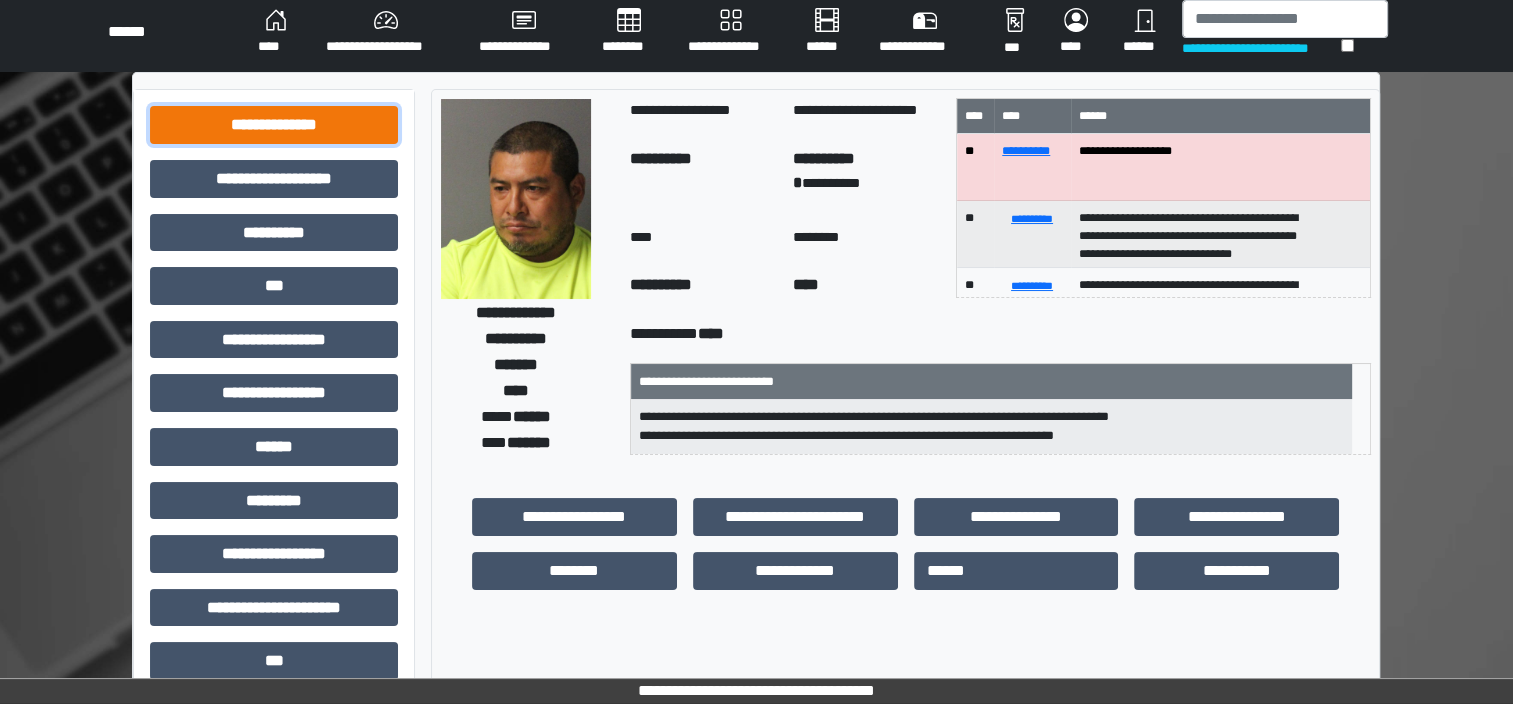 click on "**********" at bounding box center (274, 125) 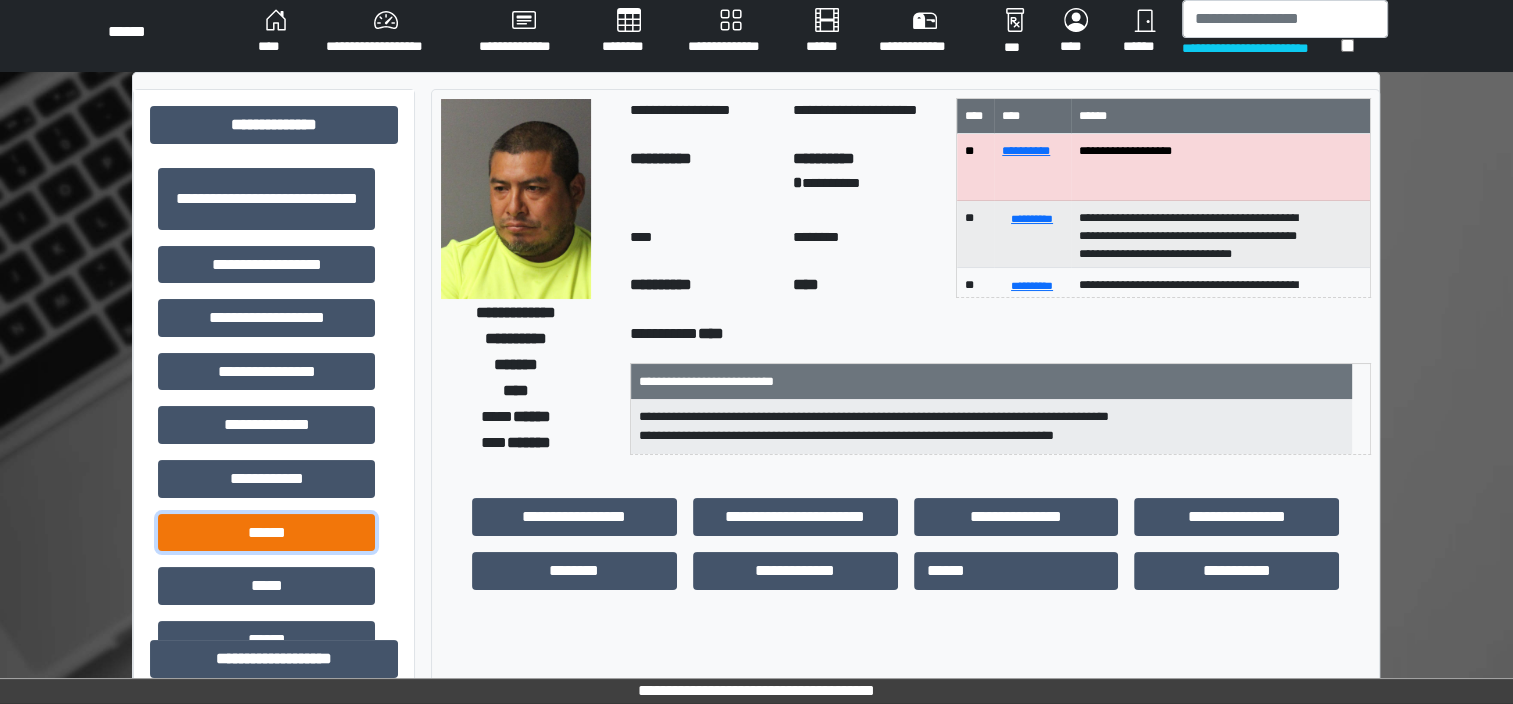 click on "******" at bounding box center [266, 533] 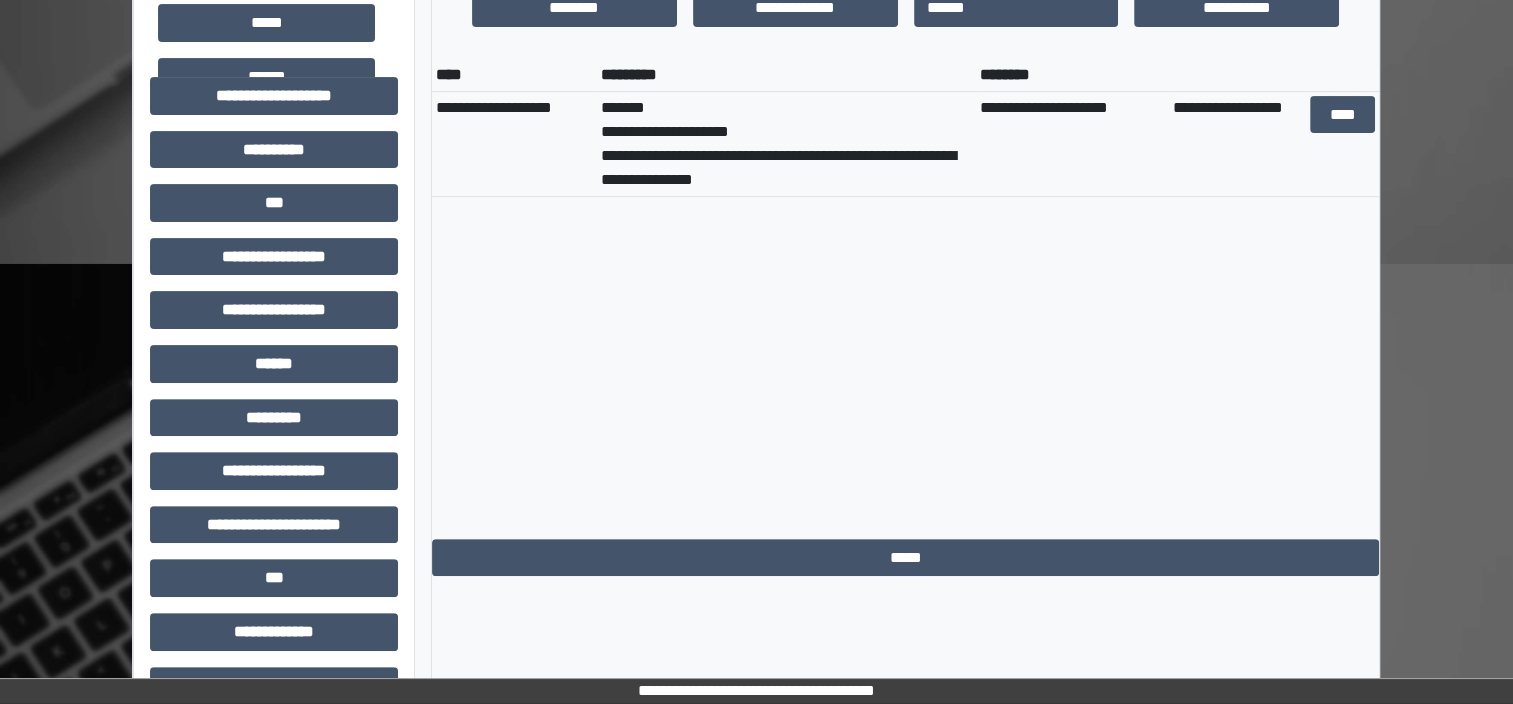 scroll, scrollTop: 508, scrollLeft: 0, axis: vertical 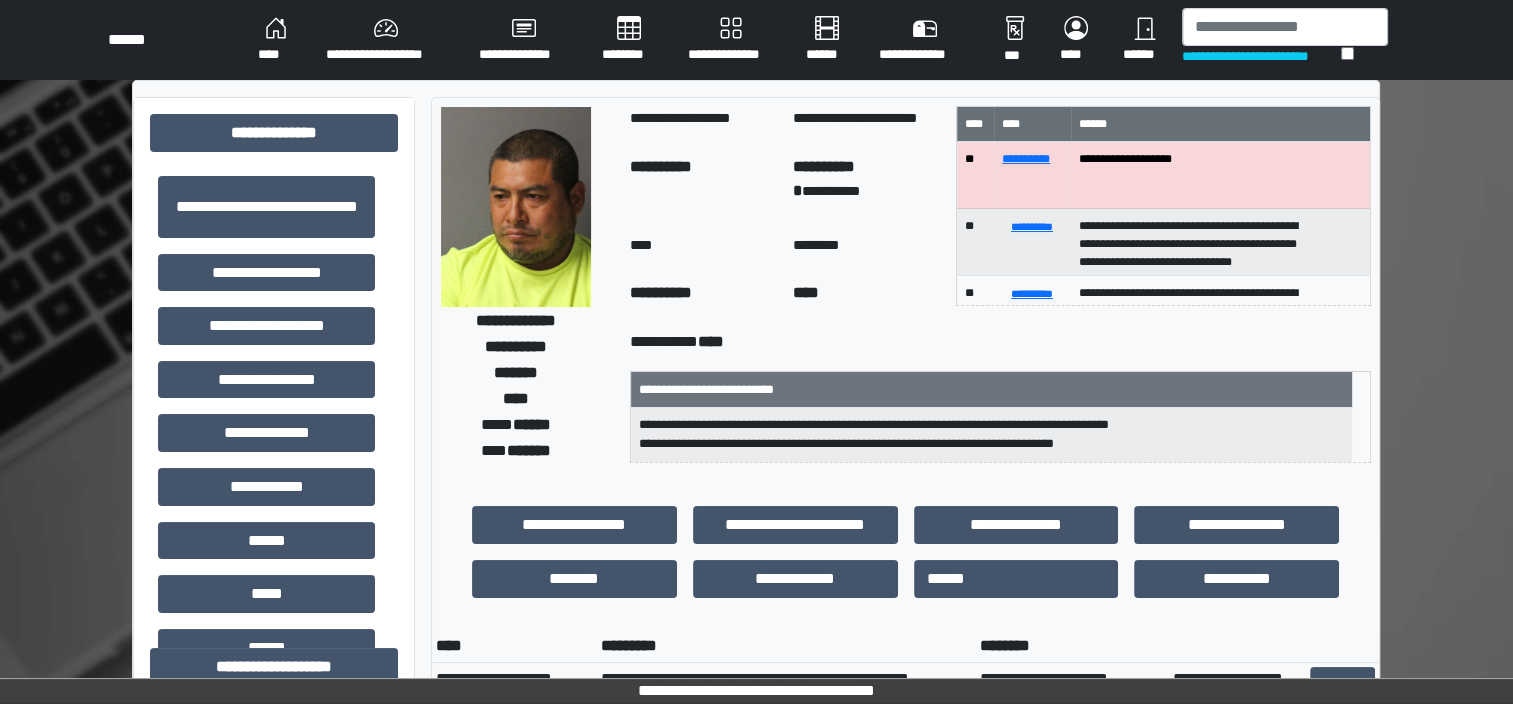 click on "********" at bounding box center [629, 40] 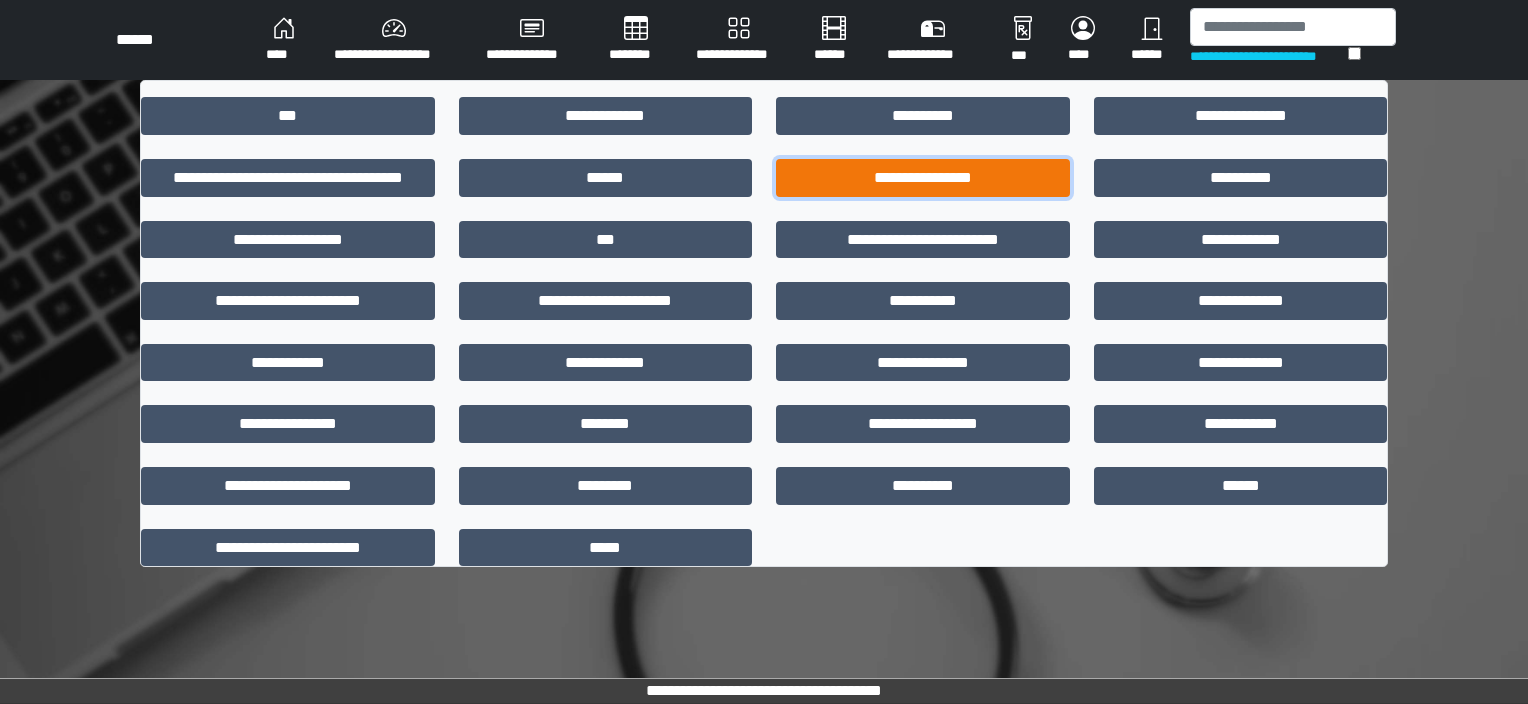 click on "**********" at bounding box center [923, 178] 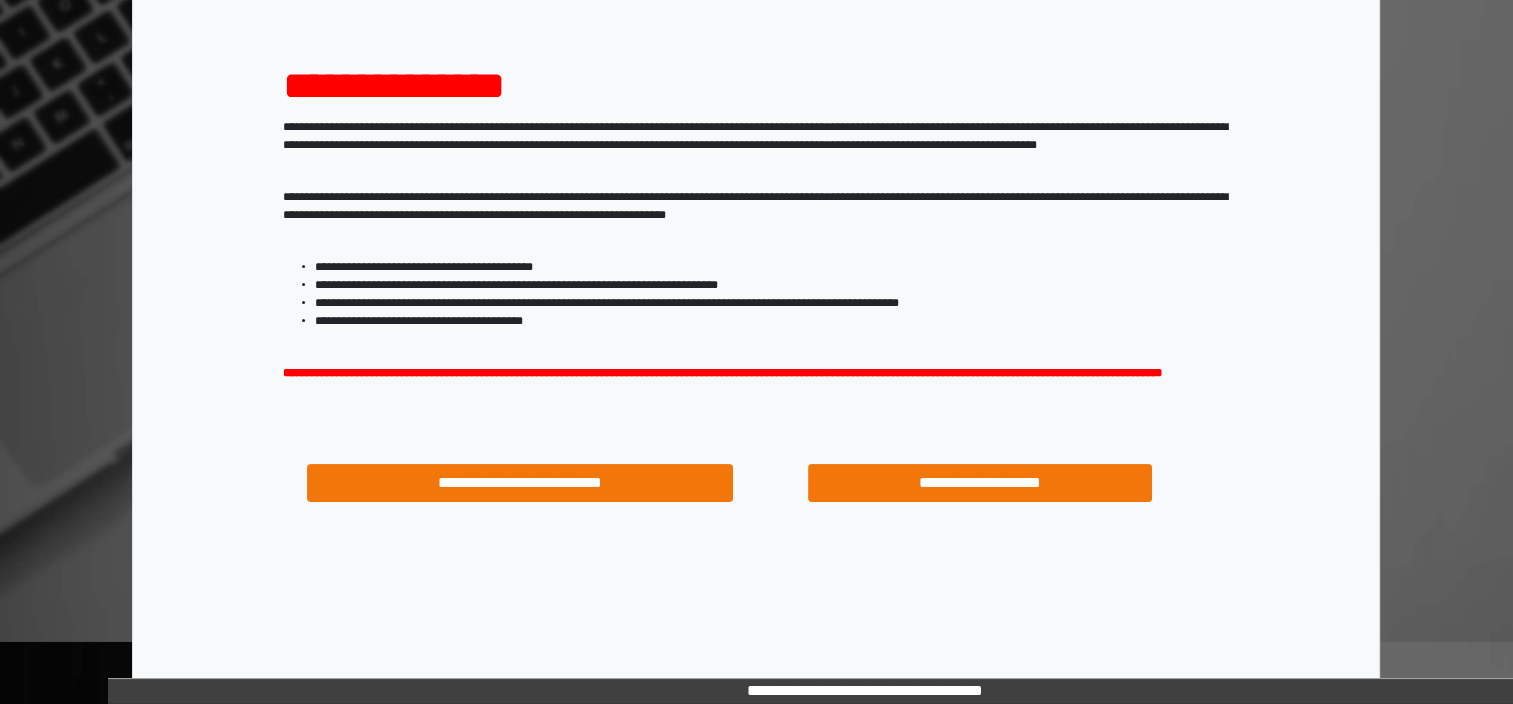 scroll, scrollTop: 205, scrollLeft: 0, axis: vertical 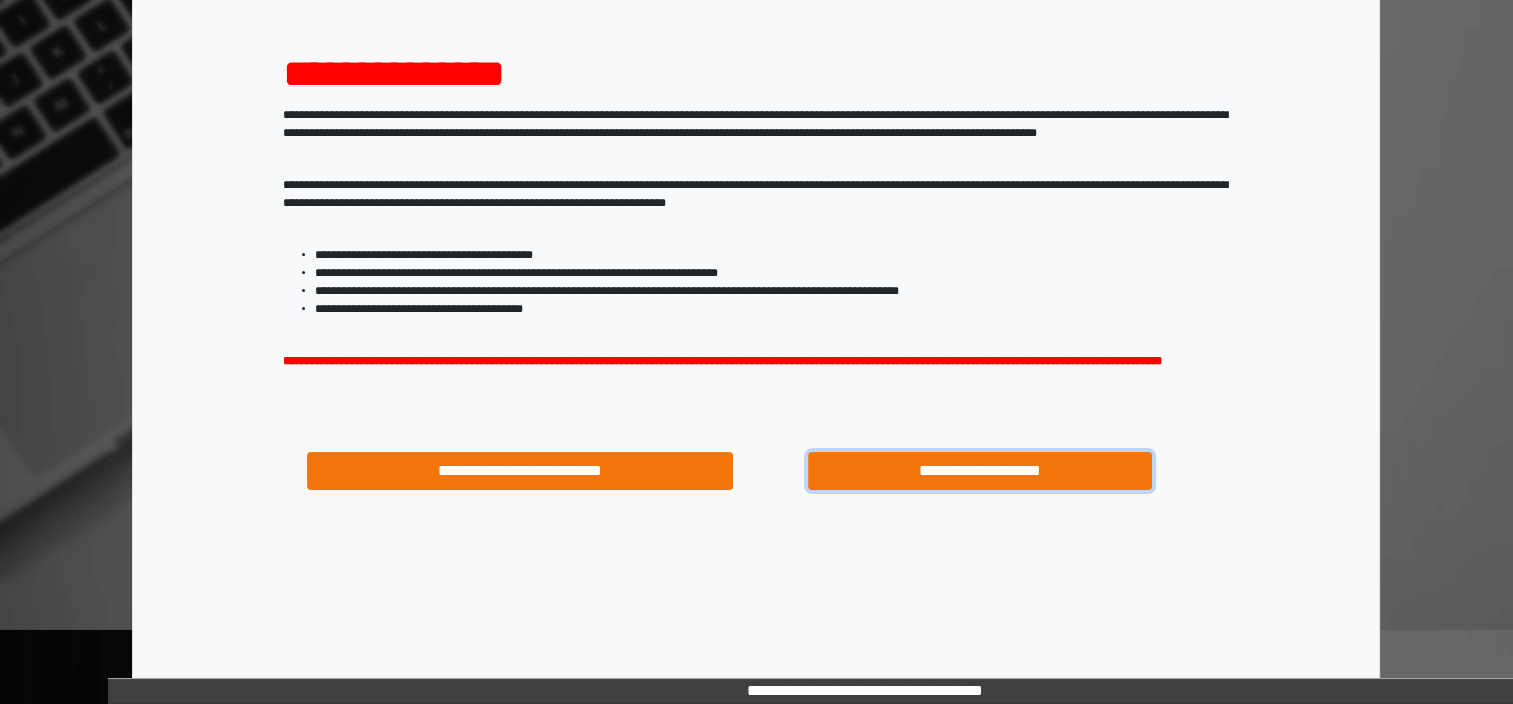 click on "**********" at bounding box center [980, 471] 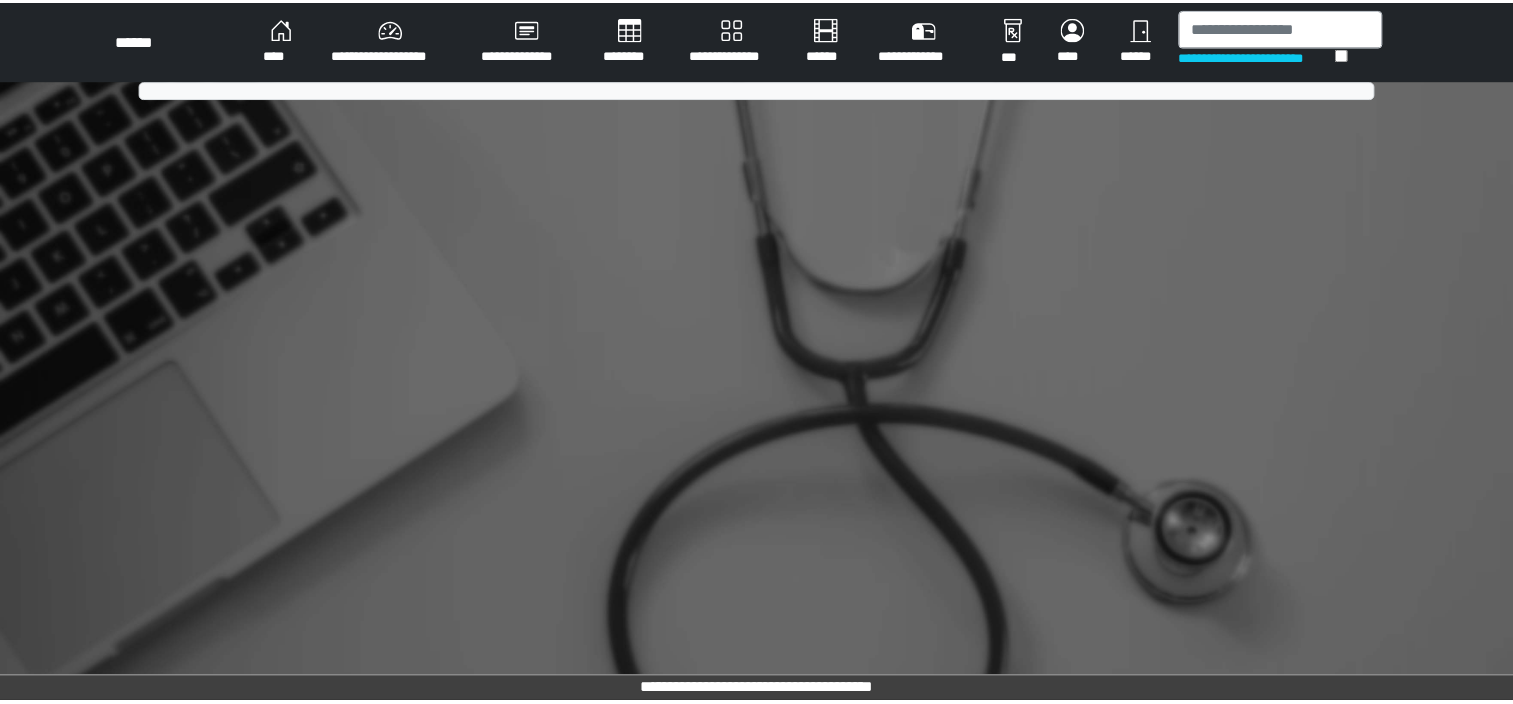 scroll, scrollTop: 0, scrollLeft: 0, axis: both 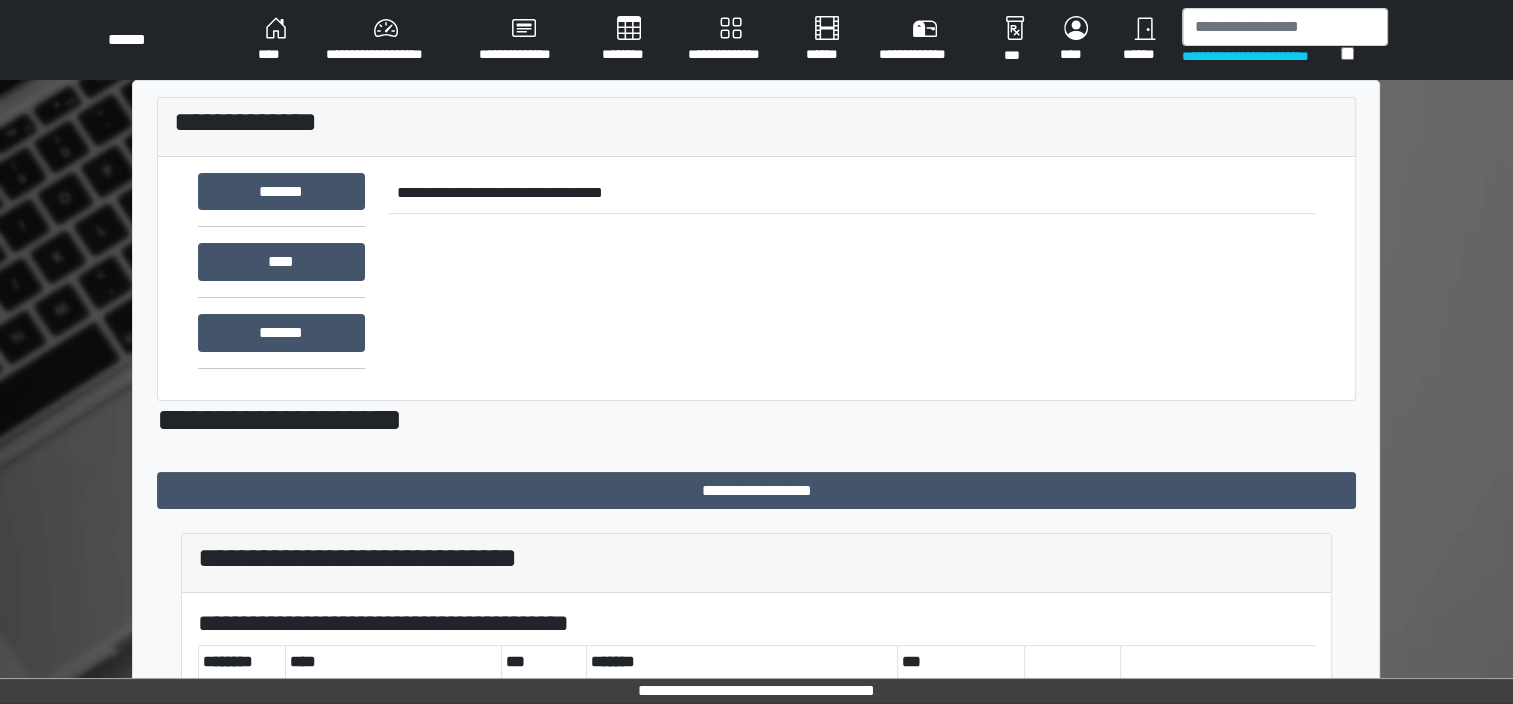 click on "********" at bounding box center [629, 40] 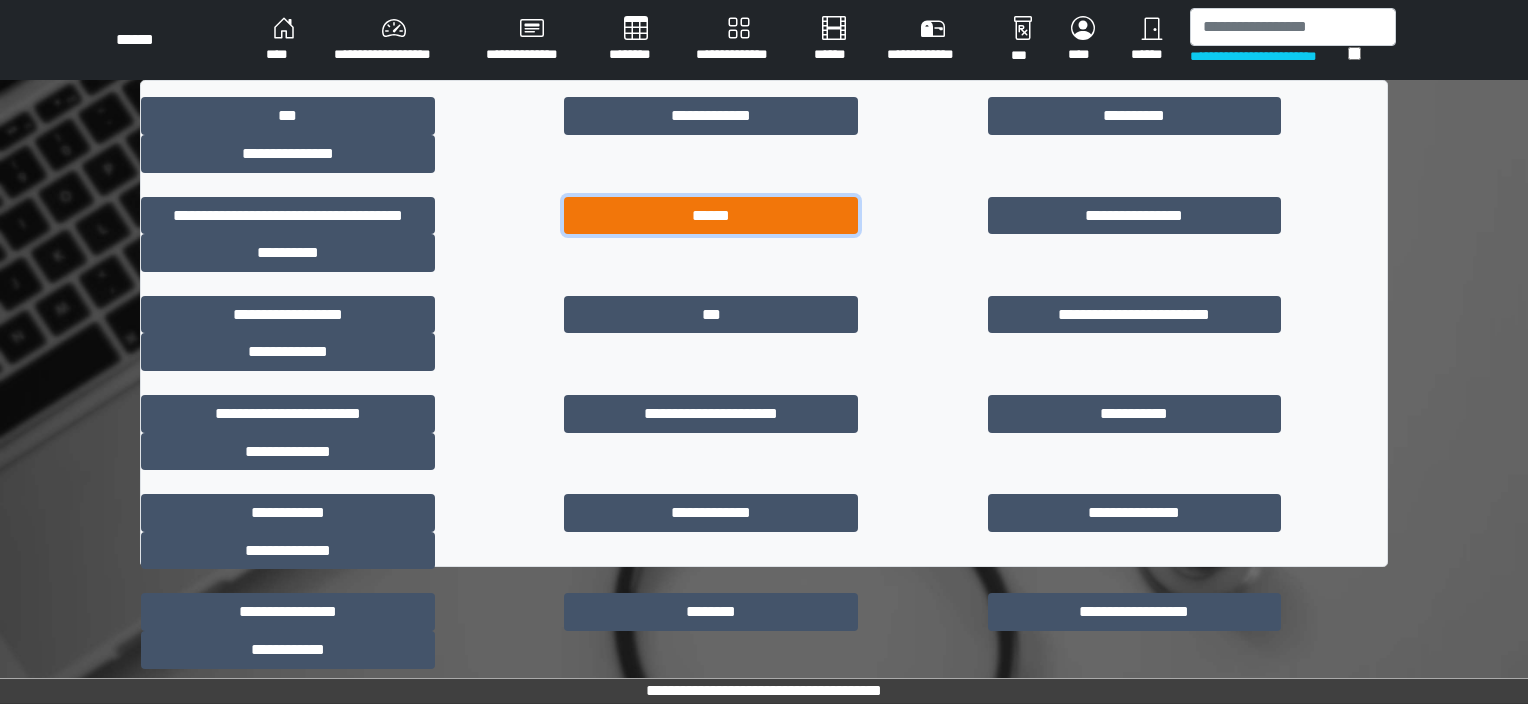 click on "******" at bounding box center [711, 216] 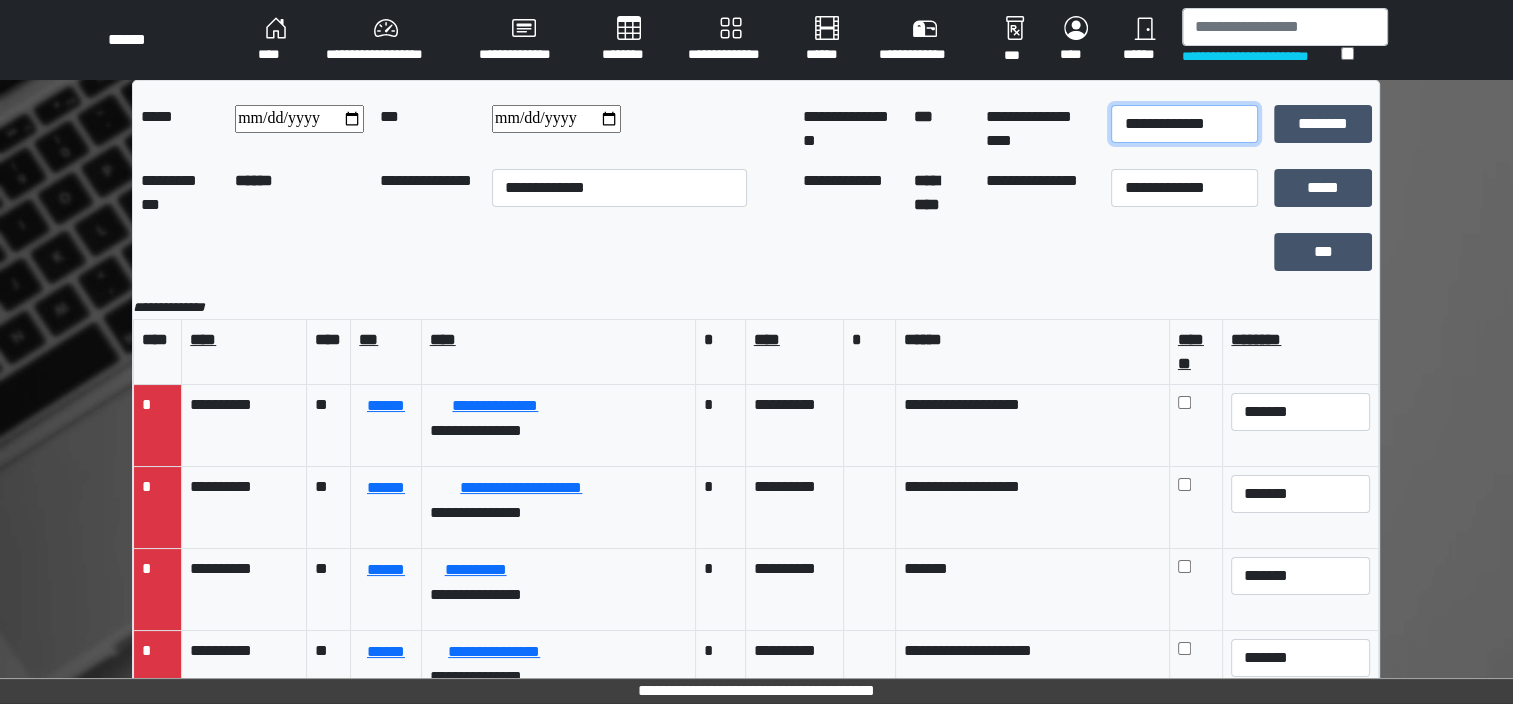 click on "**********" at bounding box center [1184, 124] 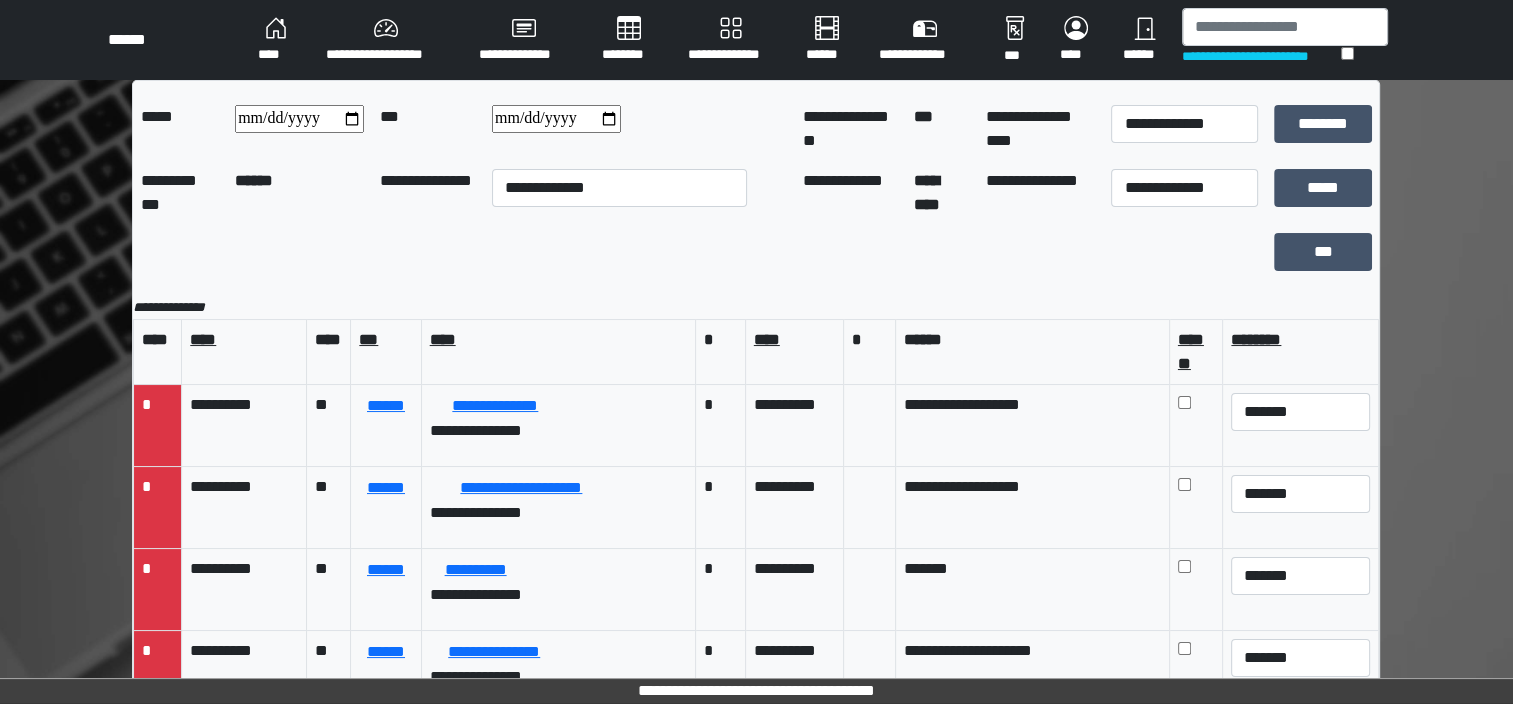 scroll, scrollTop: 100, scrollLeft: 0, axis: vertical 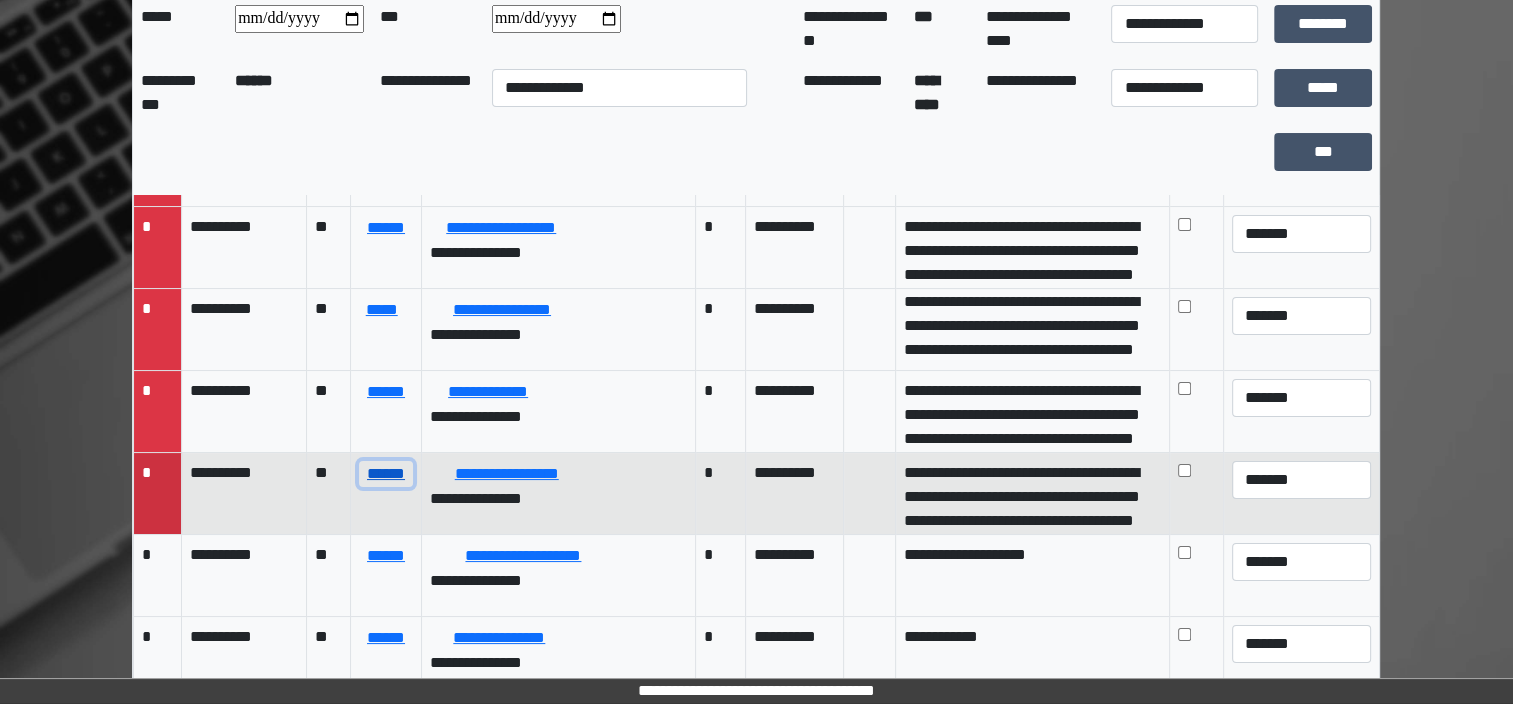 click on "******" at bounding box center (385, 474) 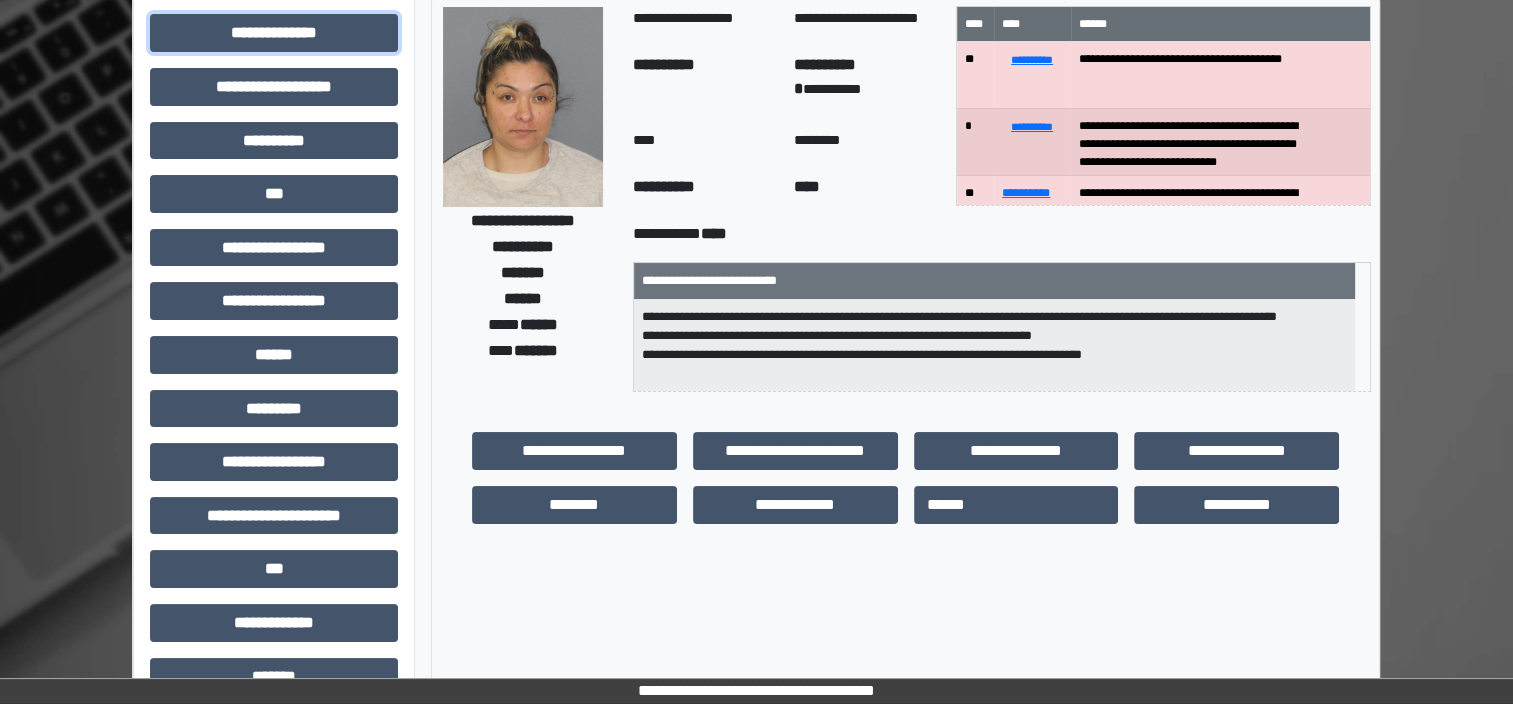 drag, startPoint x: 349, startPoint y: 44, endPoint x: 689, endPoint y: 80, distance: 341.90057 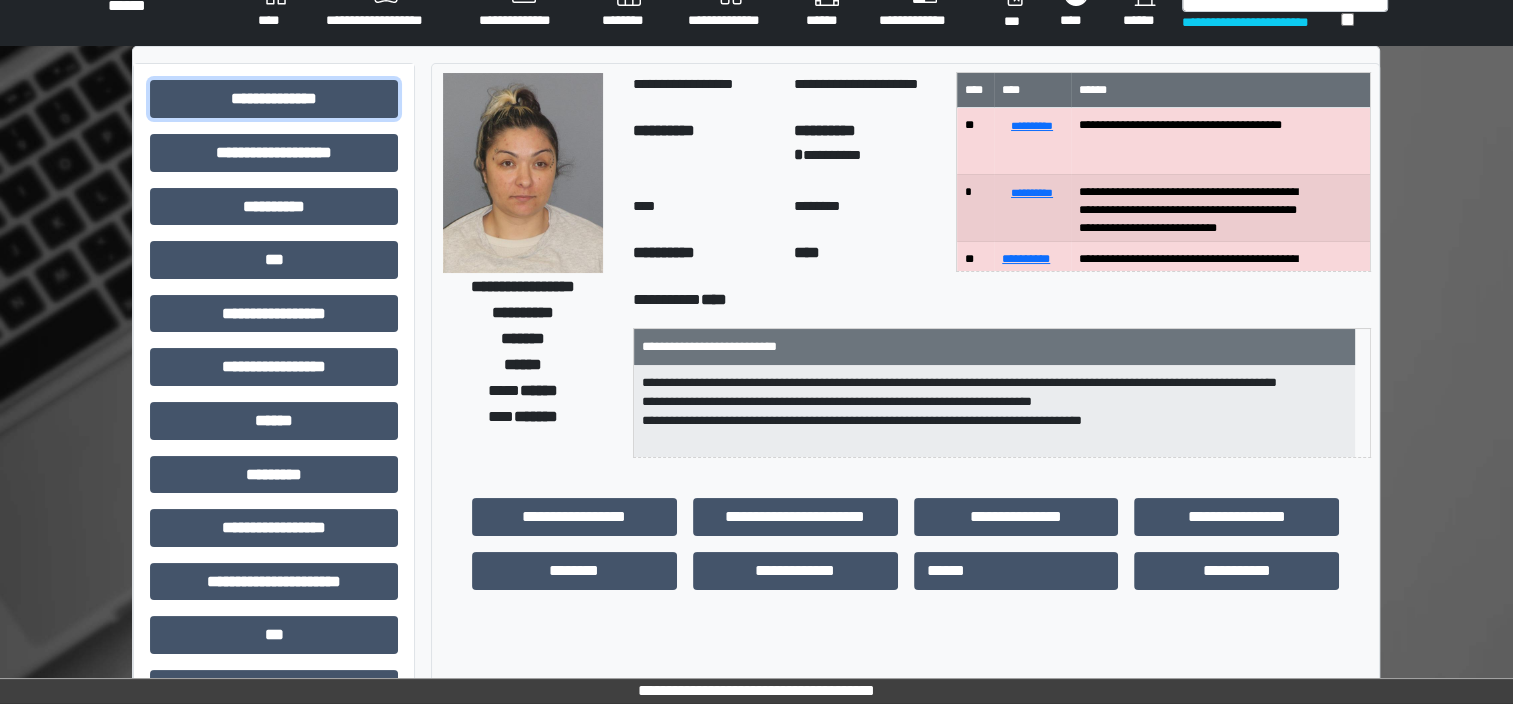 scroll, scrollTop: 0, scrollLeft: 0, axis: both 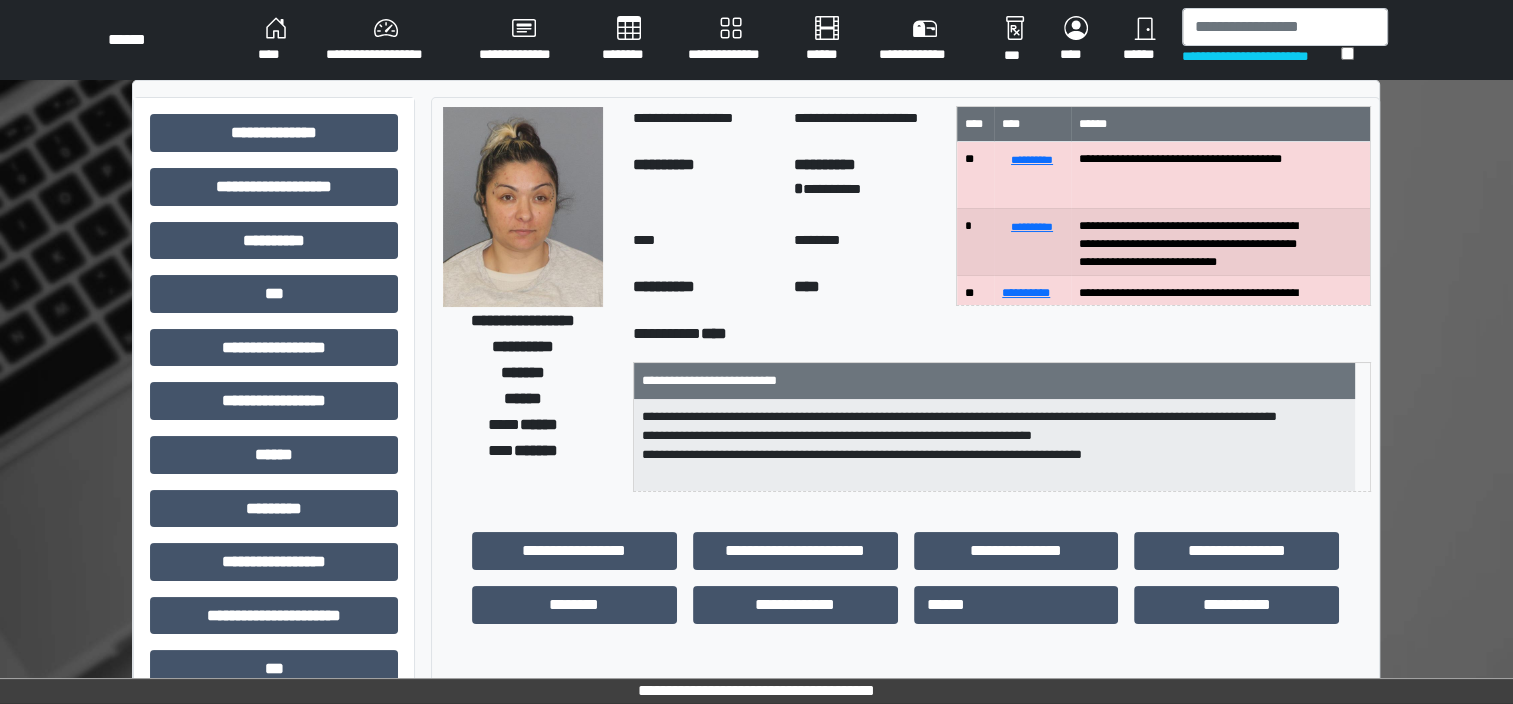 click on "********" at bounding box center (629, 40) 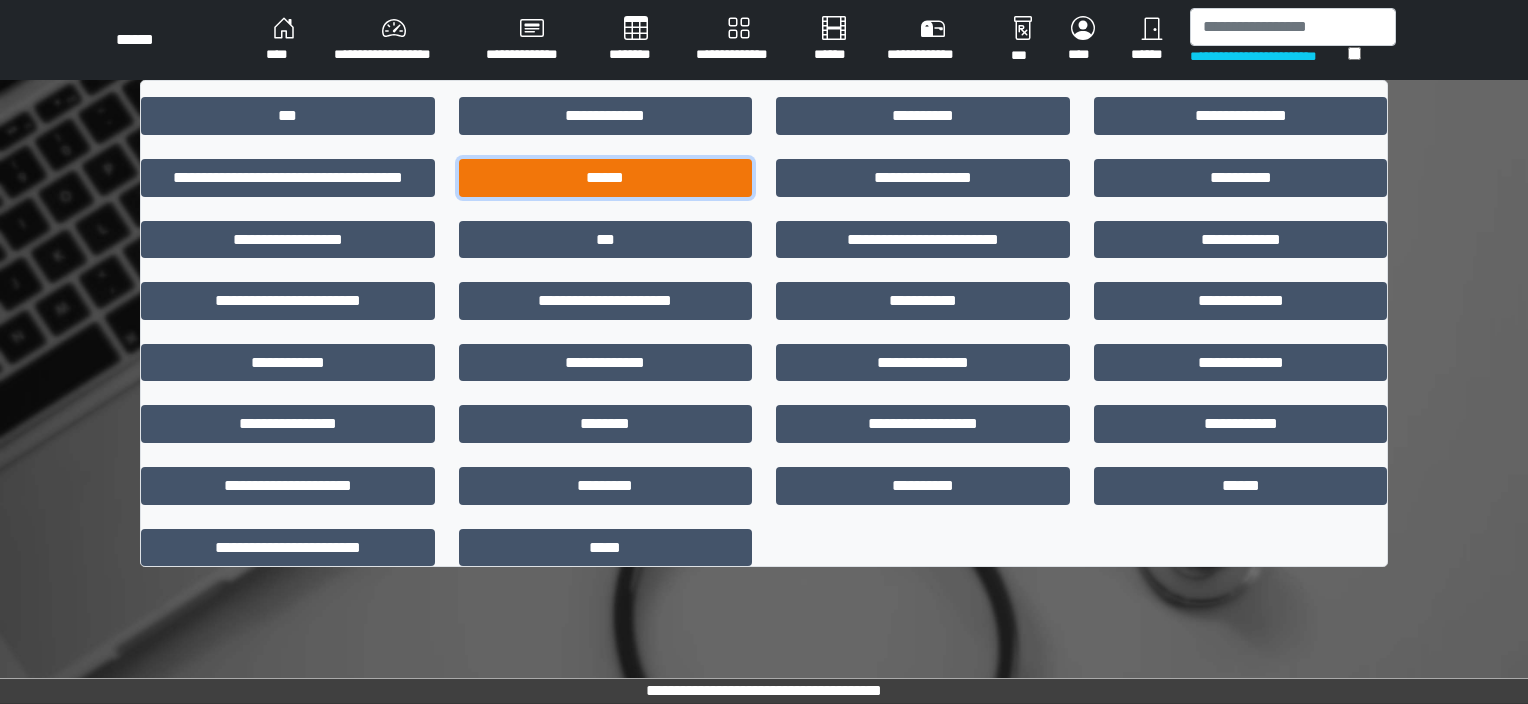 click on "******" at bounding box center (606, 178) 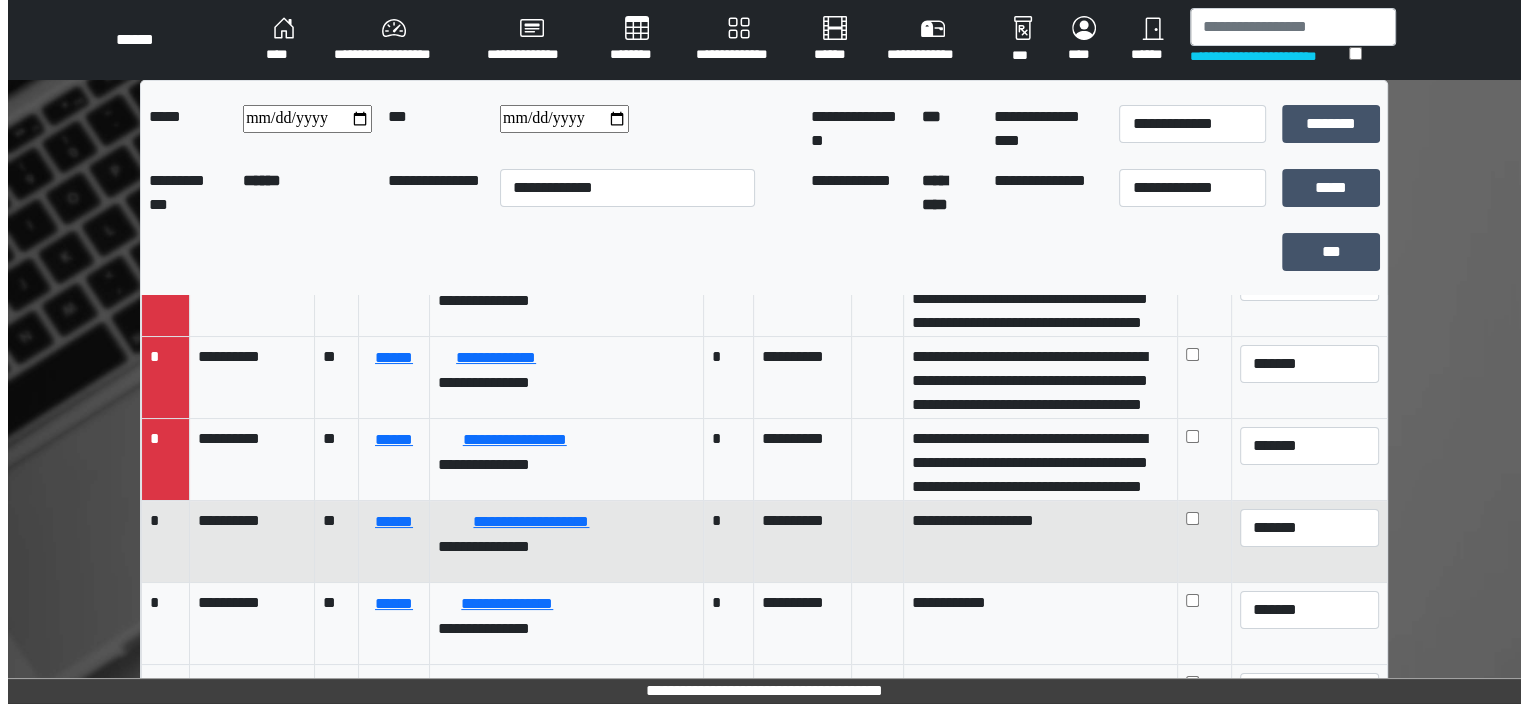 scroll, scrollTop: 1900, scrollLeft: 0, axis: vertical 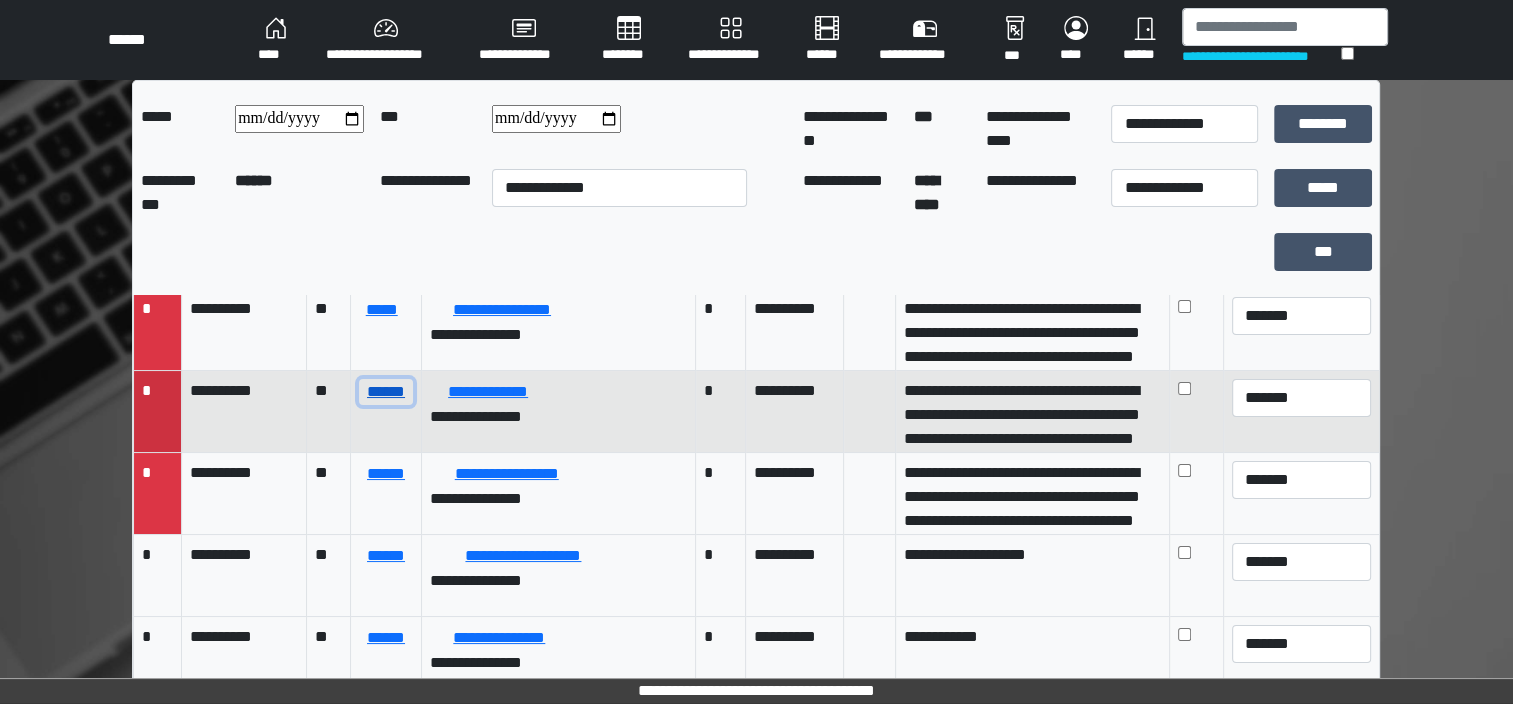 click on "******" at bounding box center (385, 392) 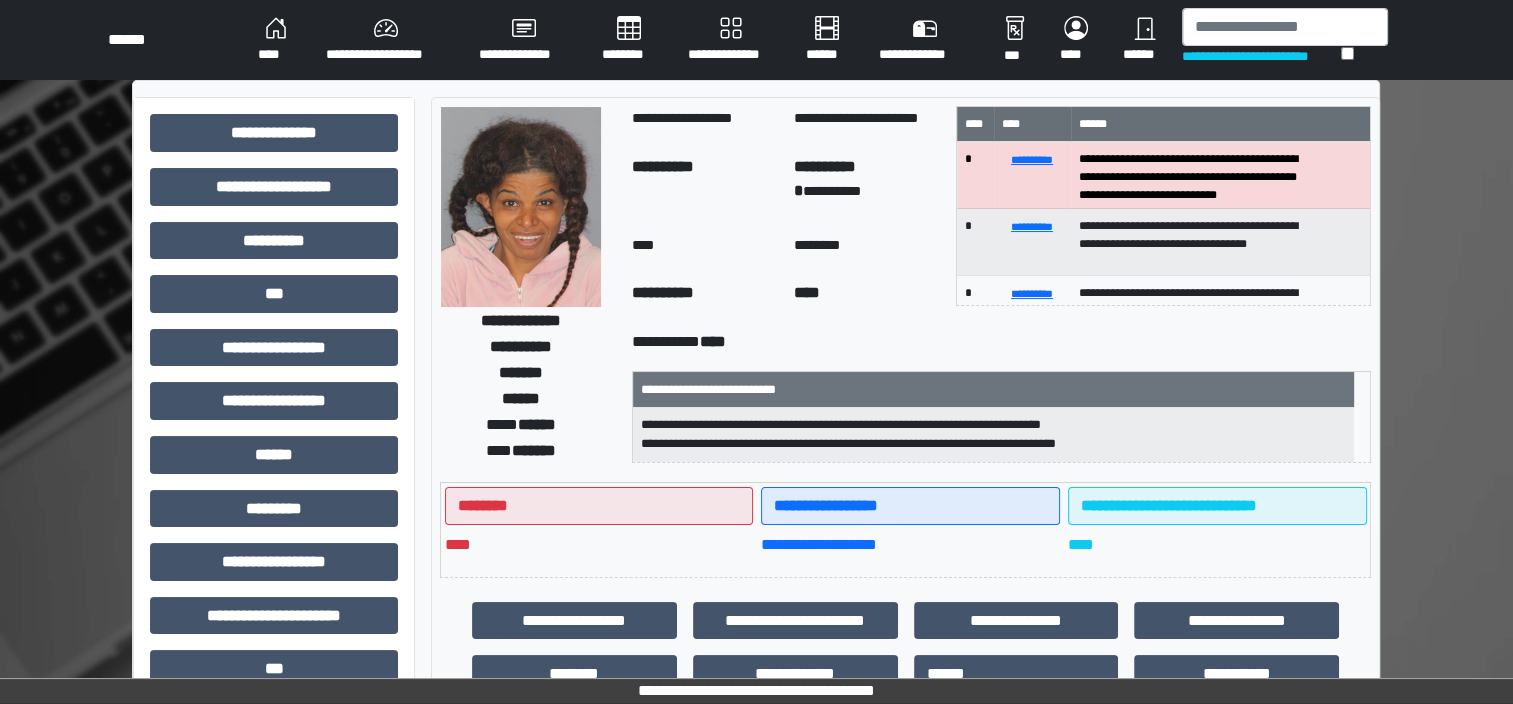 click on "********" at bounding box center (629, 40) 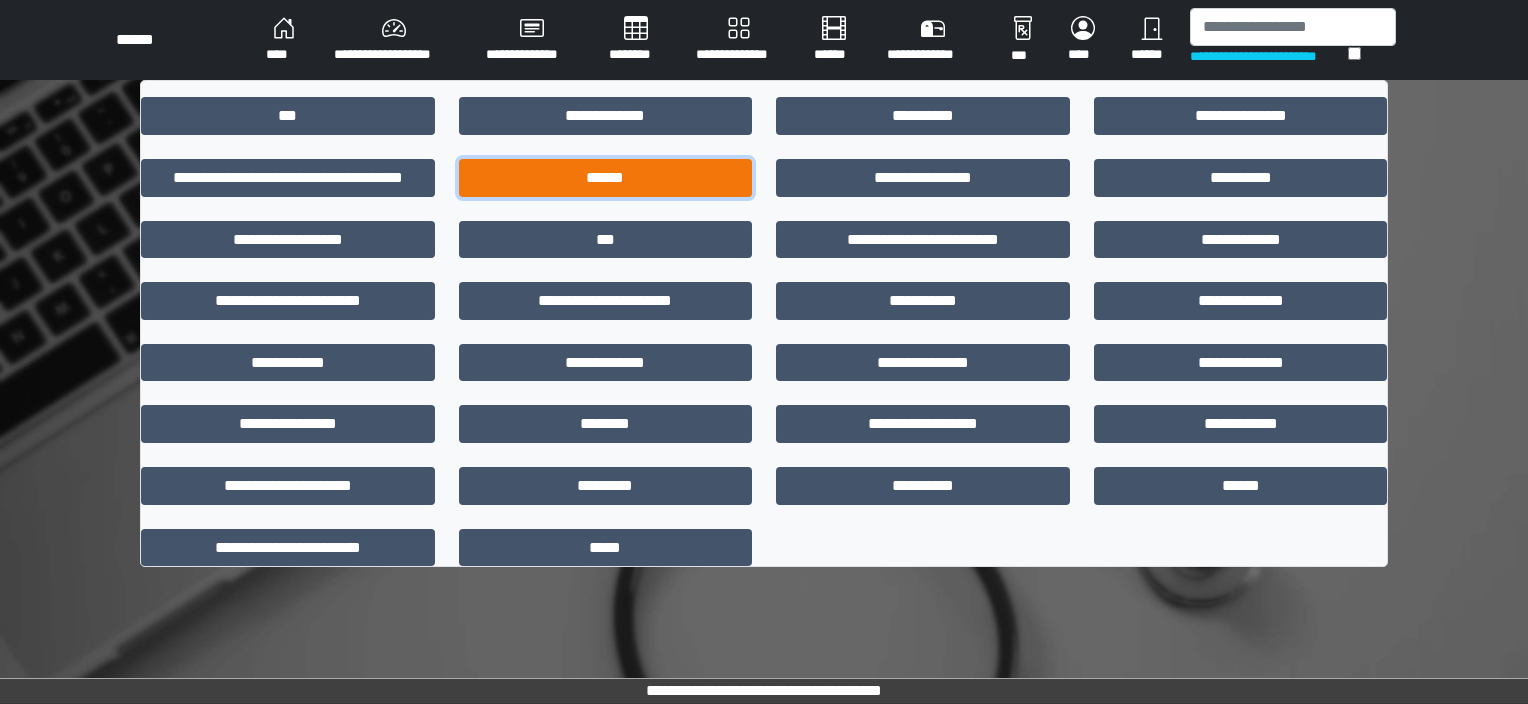 click on "******" at bounding box center [606, 178] 